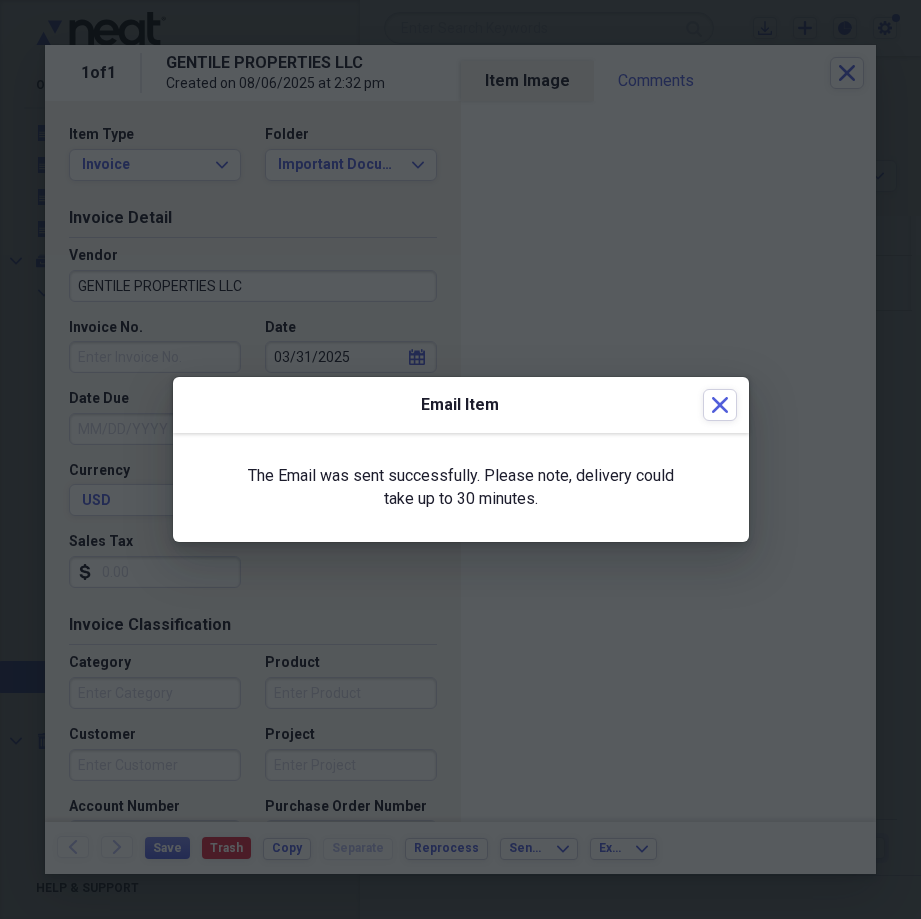 scroll, scrollTop: 0, scrollLeft: 0, axis: both 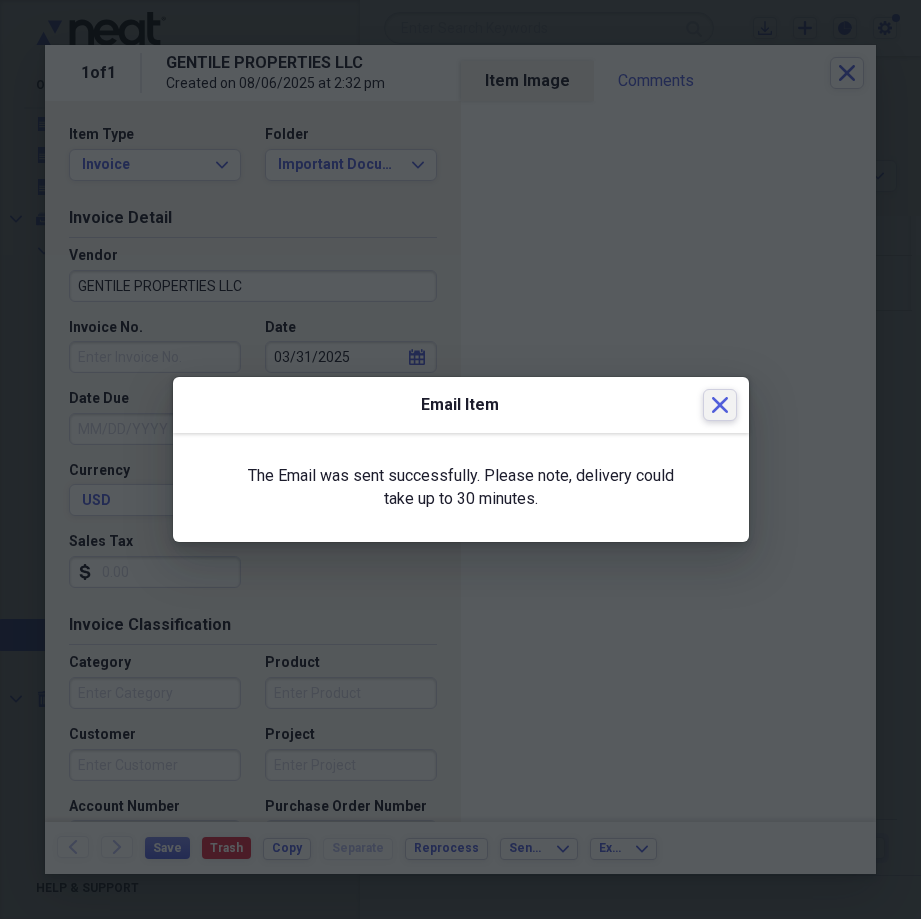 click 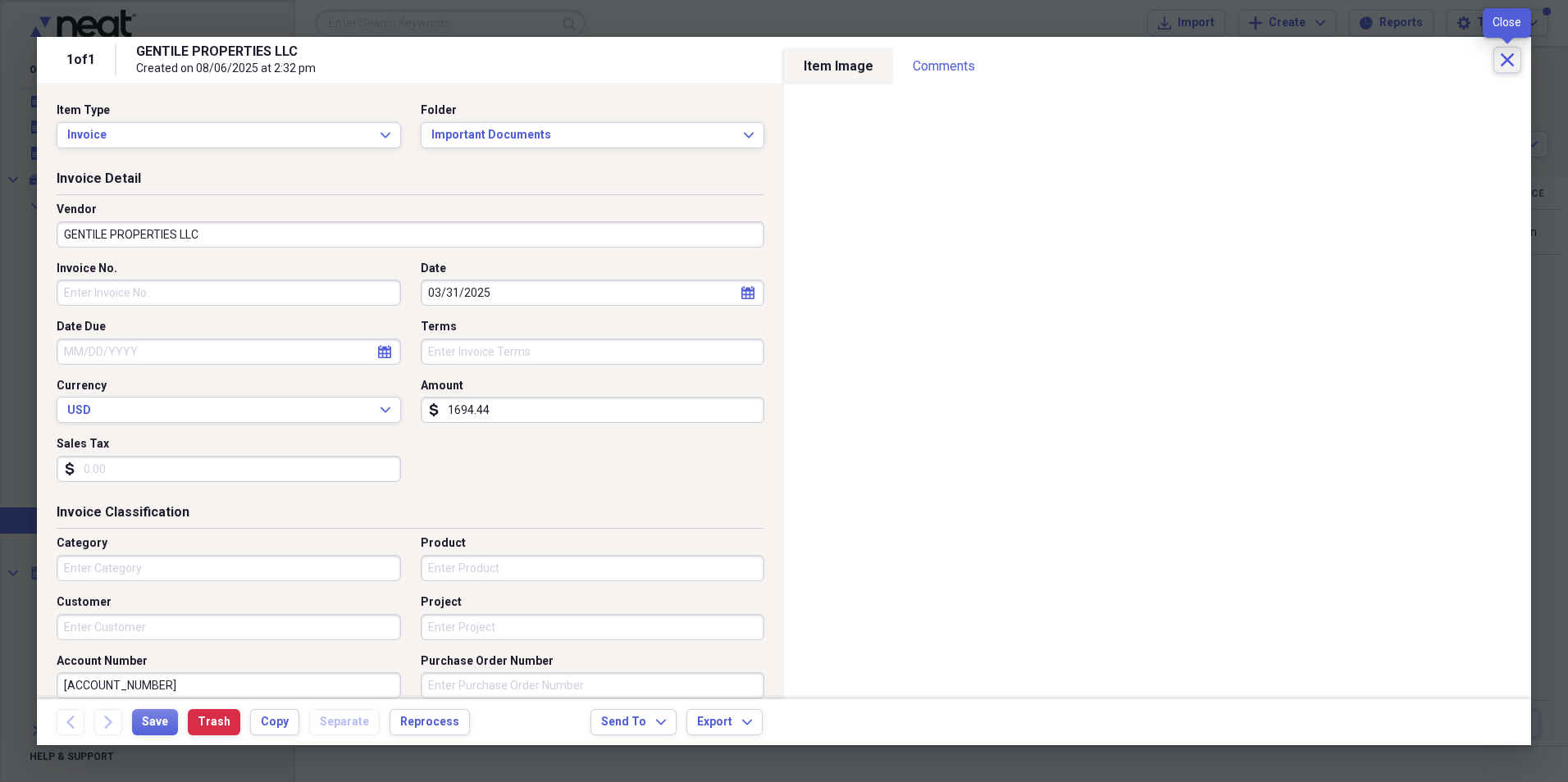 click 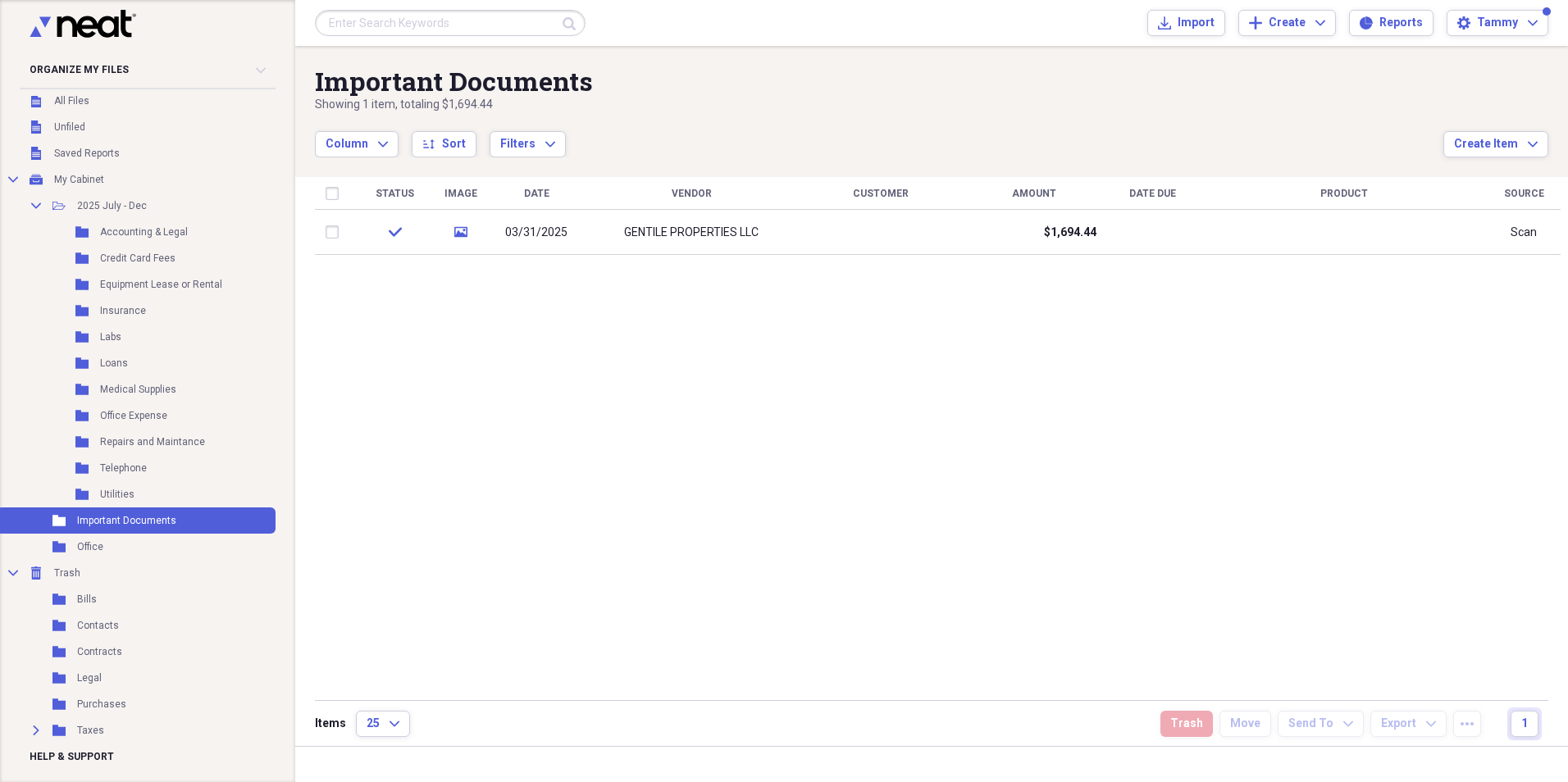 scroll, scrollTop: 0, scrollLeft: 0, axis: both 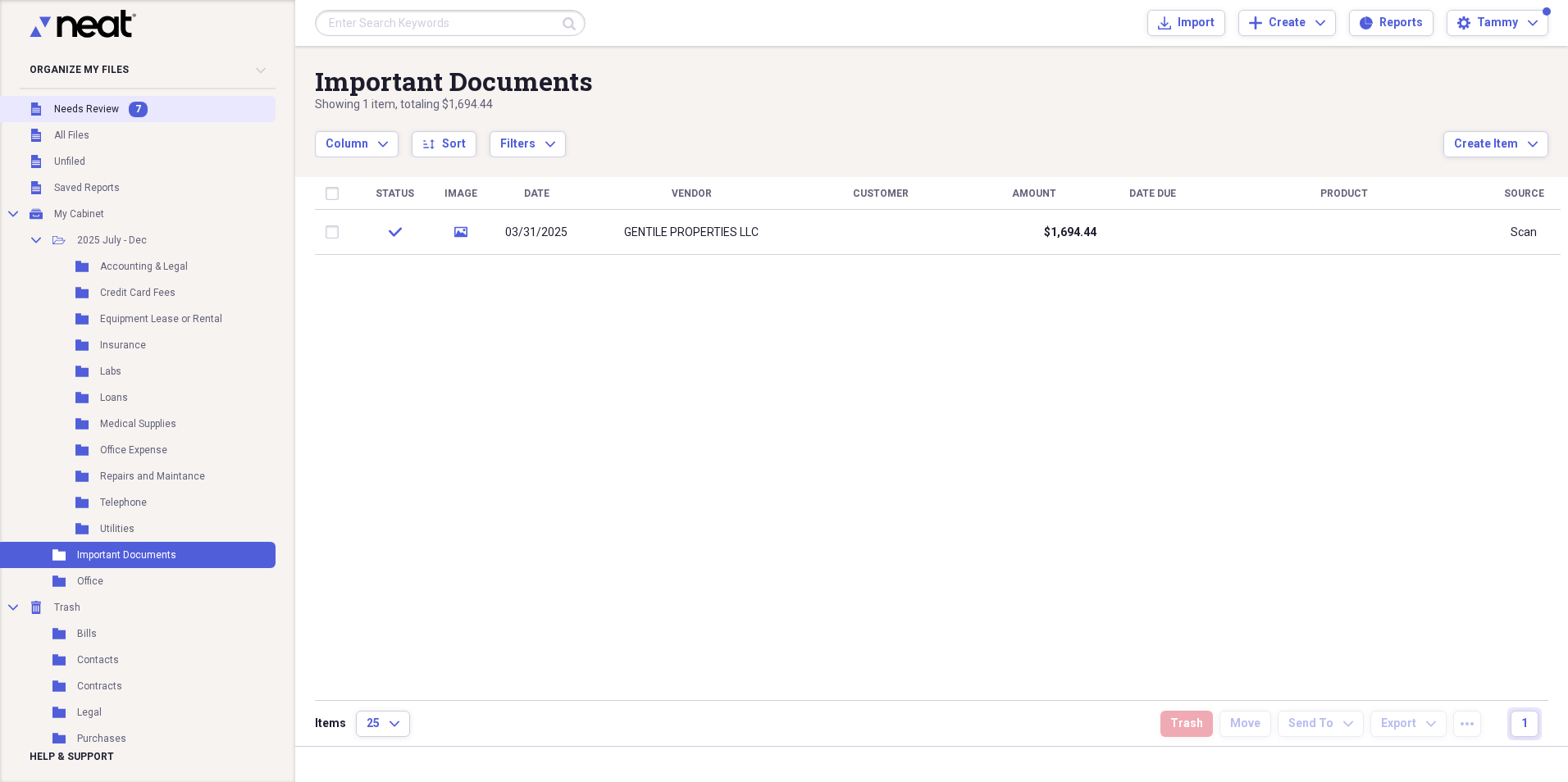 click on "Needs Review" at bounding box center [86, 109] 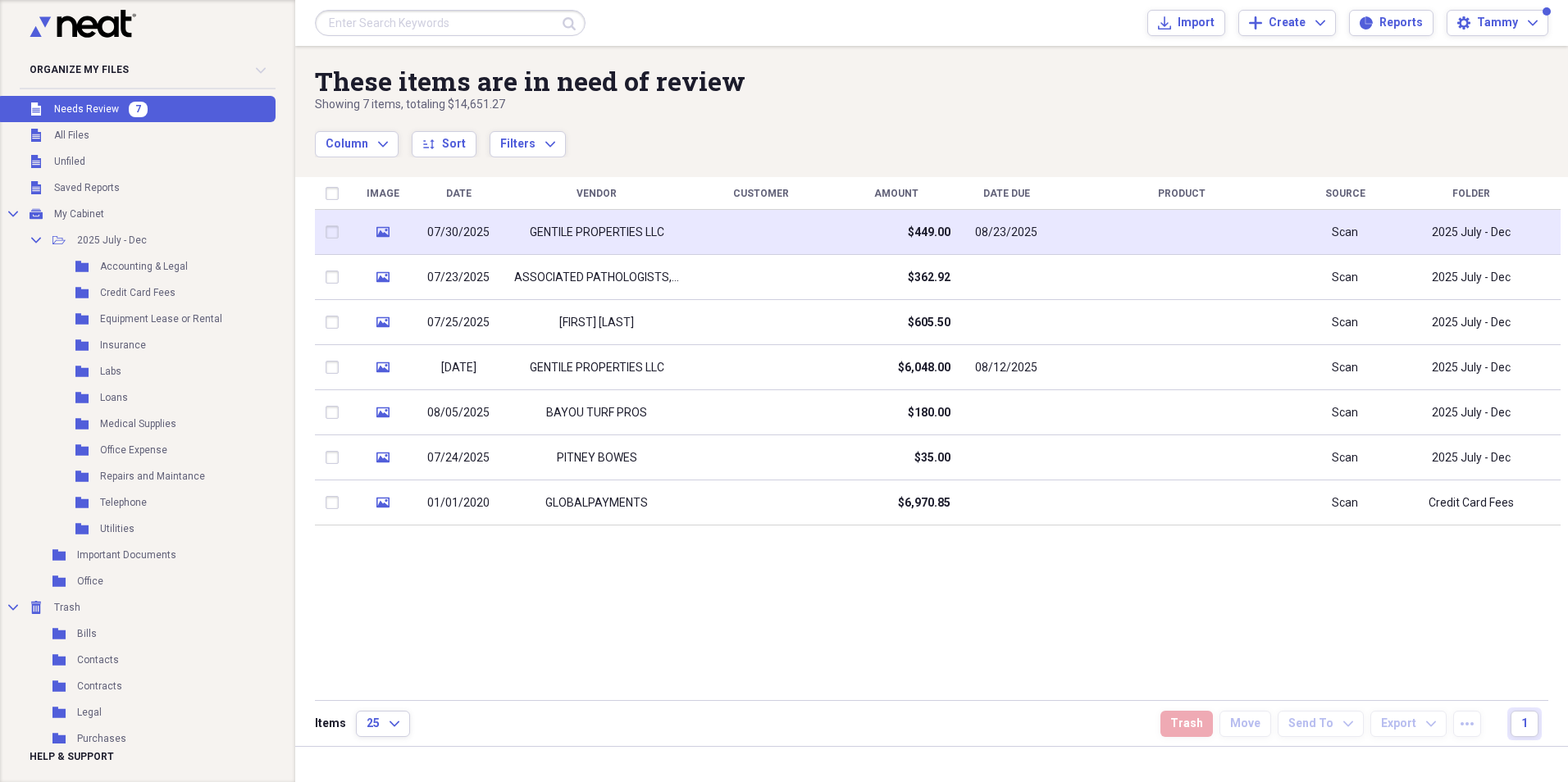 click on "GENTILE PROPERTIES LLC" at bounding box center (596, 232) 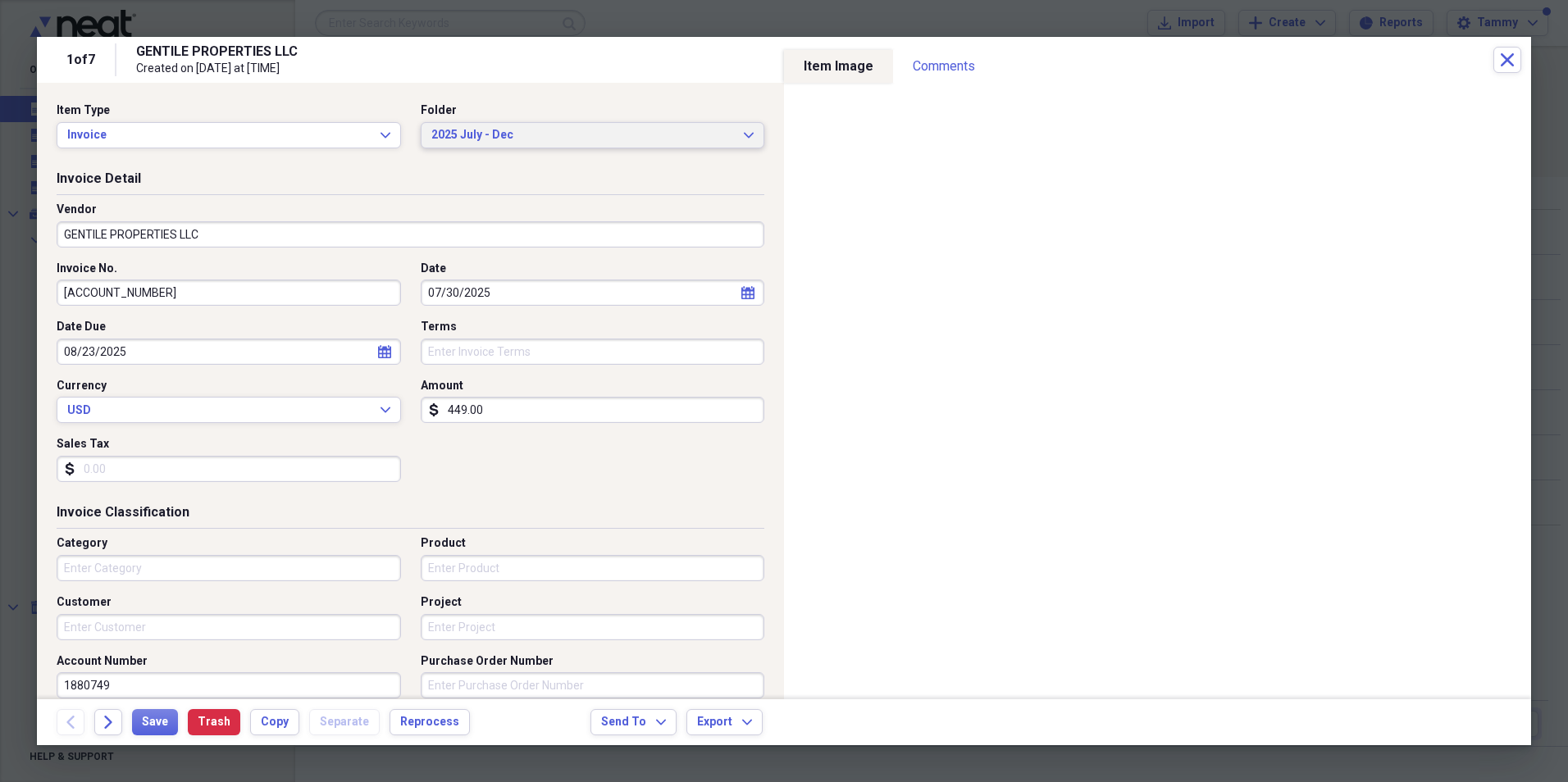 click on "2025 July - Dec" at bounding box center [583, 135] 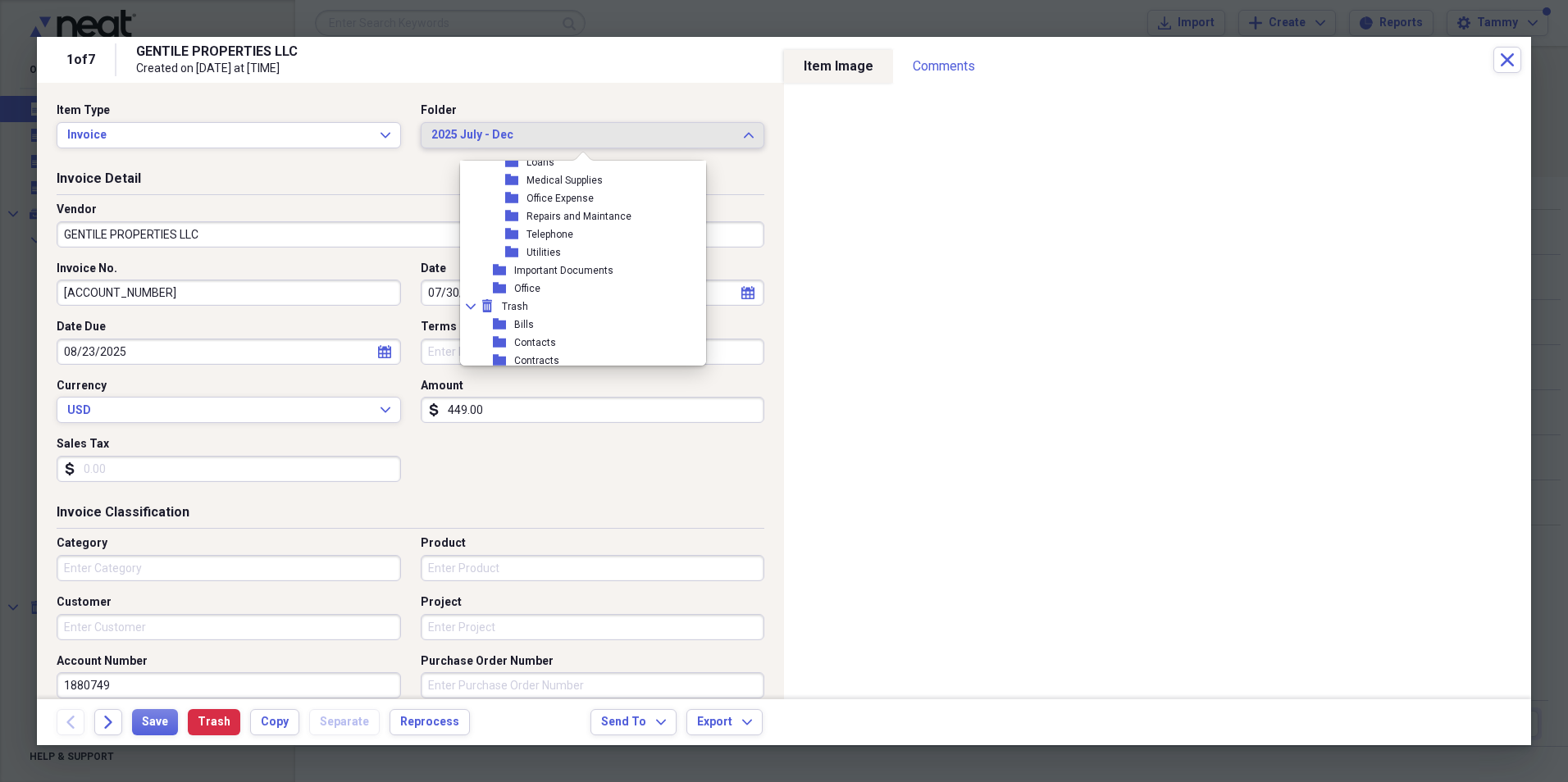 scroll, scrollTop: 82, scrollLeft: 0, axis: vertical 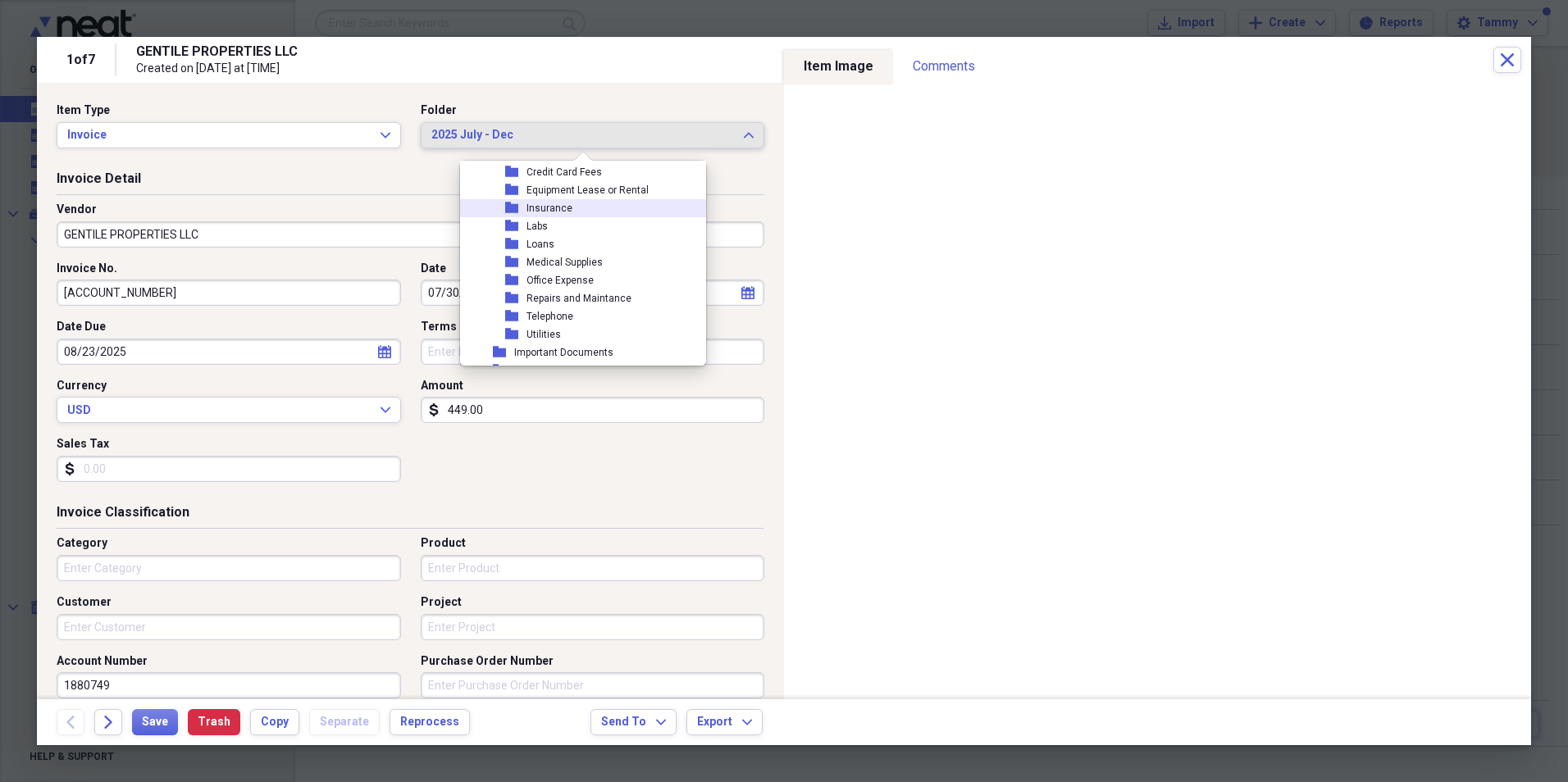 click on "folder Insurance" at bounding box center [577, 208] 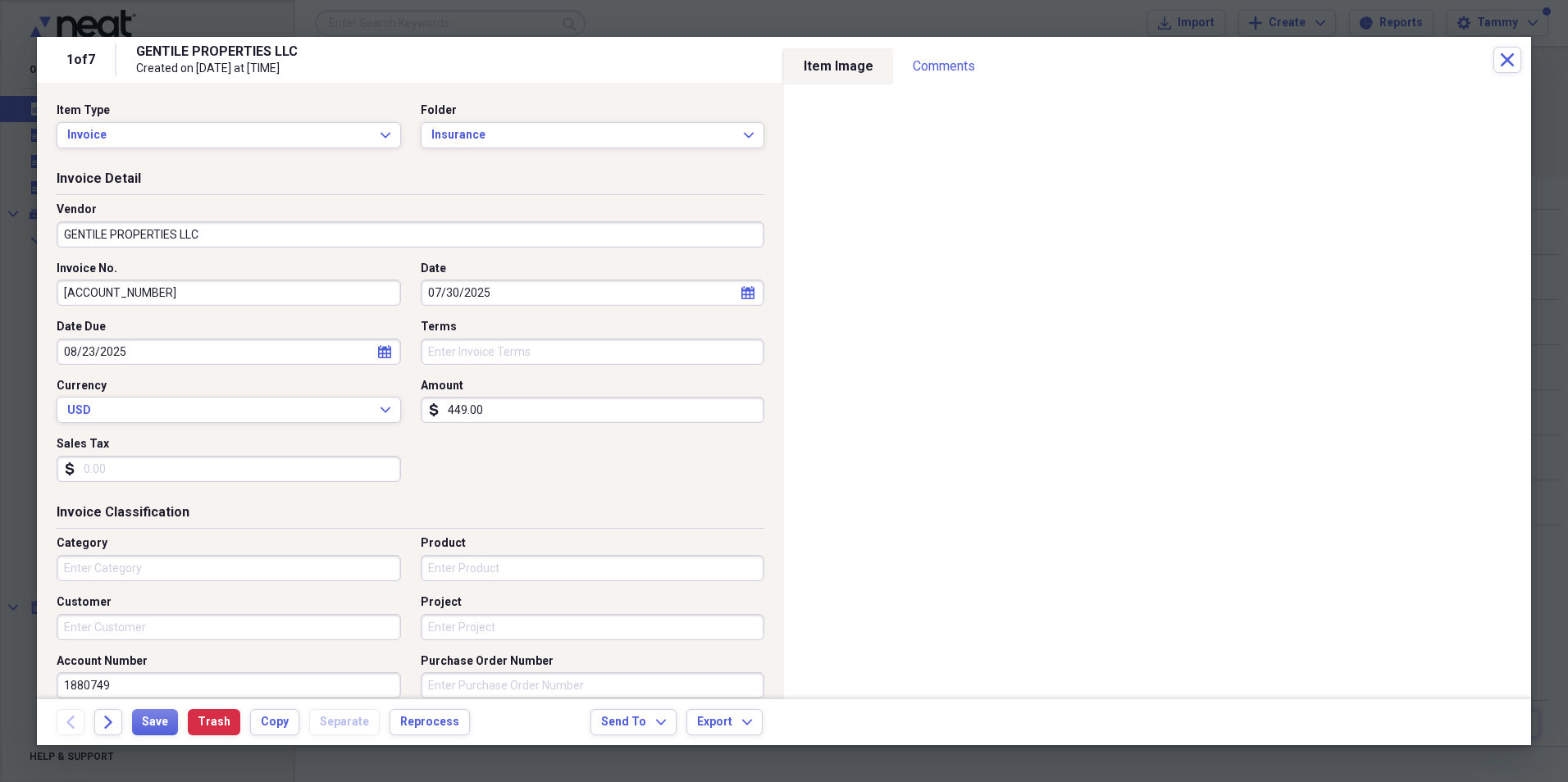 click on "GENTILE PROPERTIES LLC" at bounding box center [410, 234] 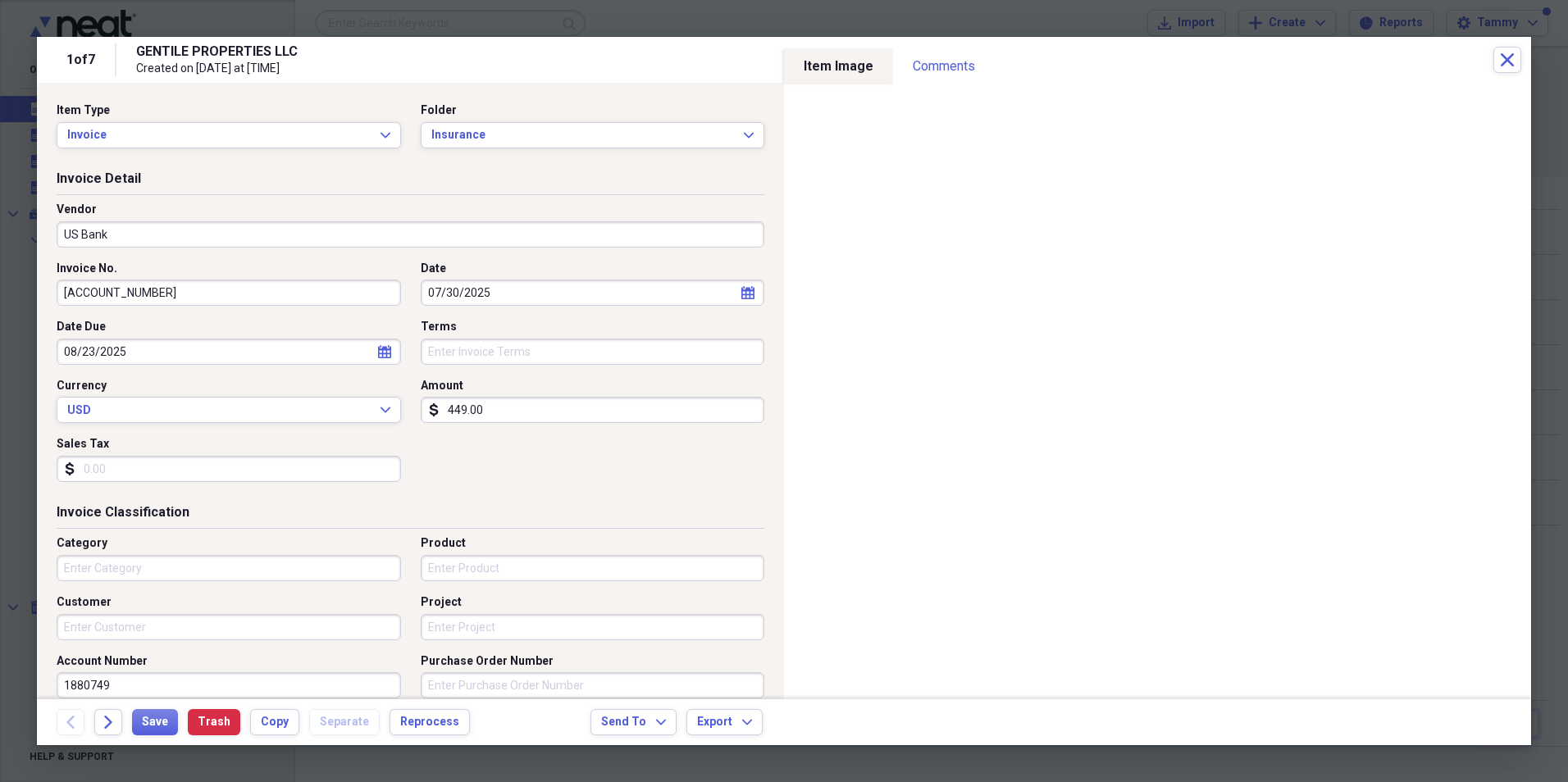 type on "US Bank" 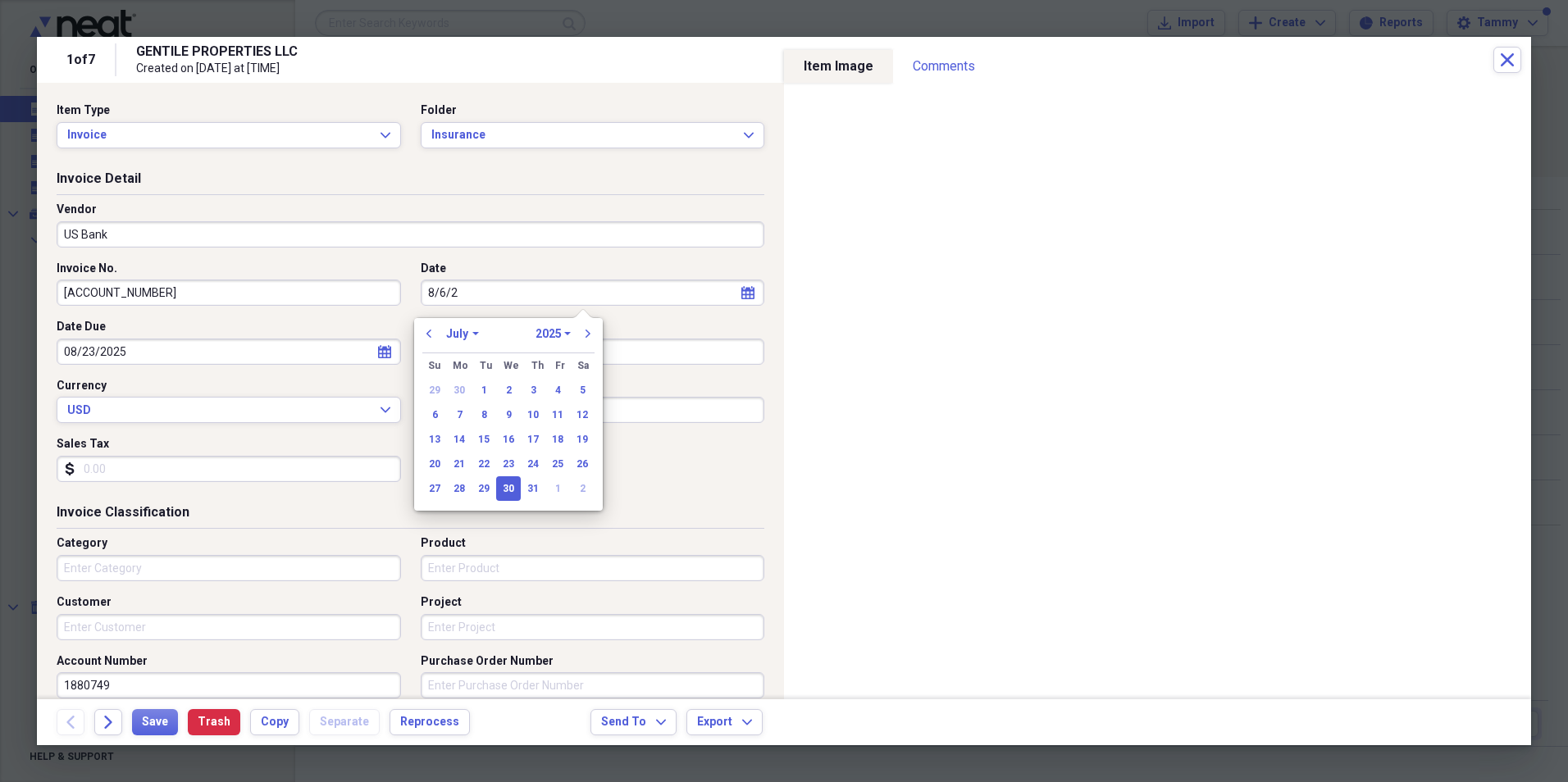 type on "[DATE]" 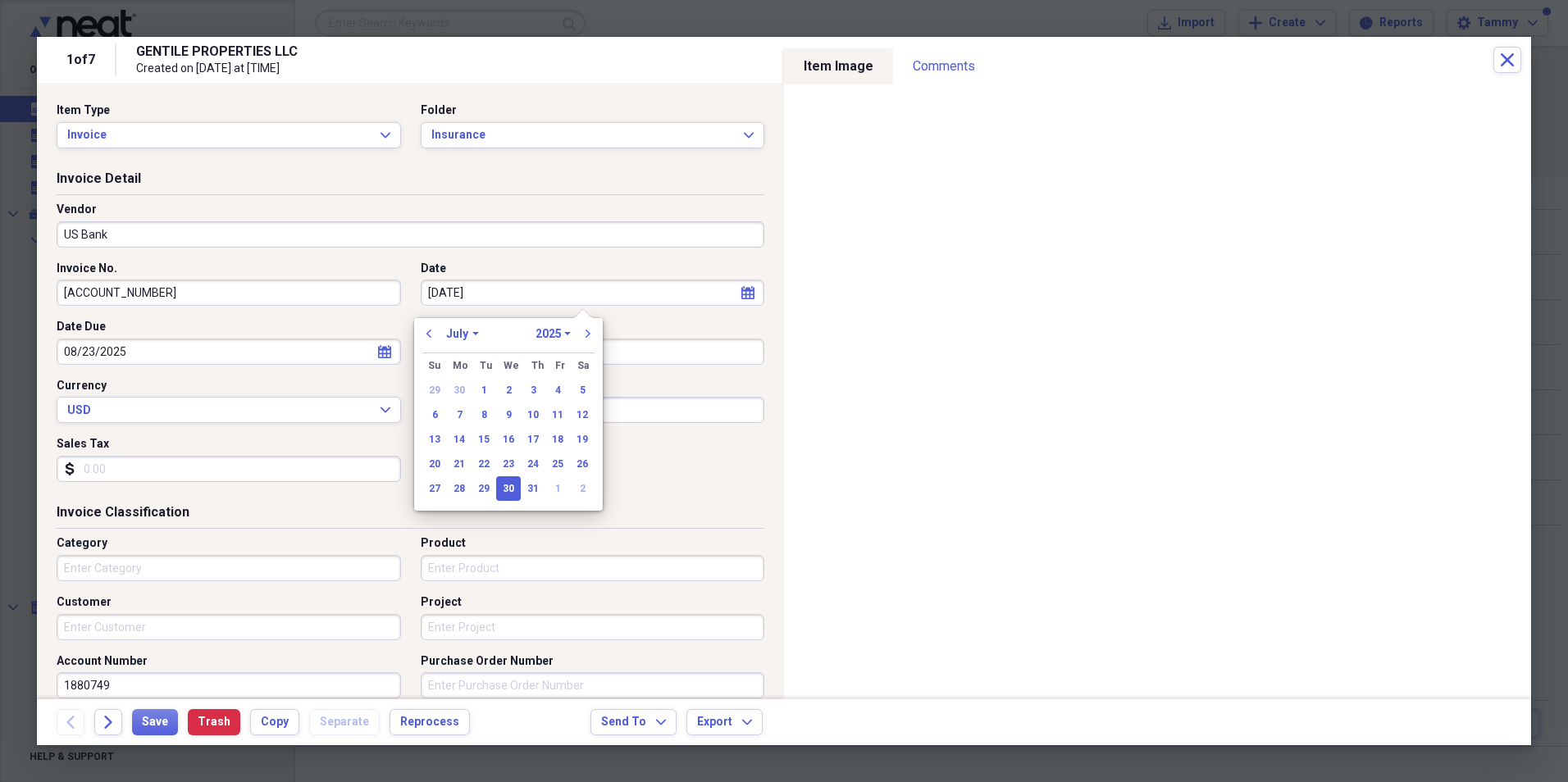 select on "7" 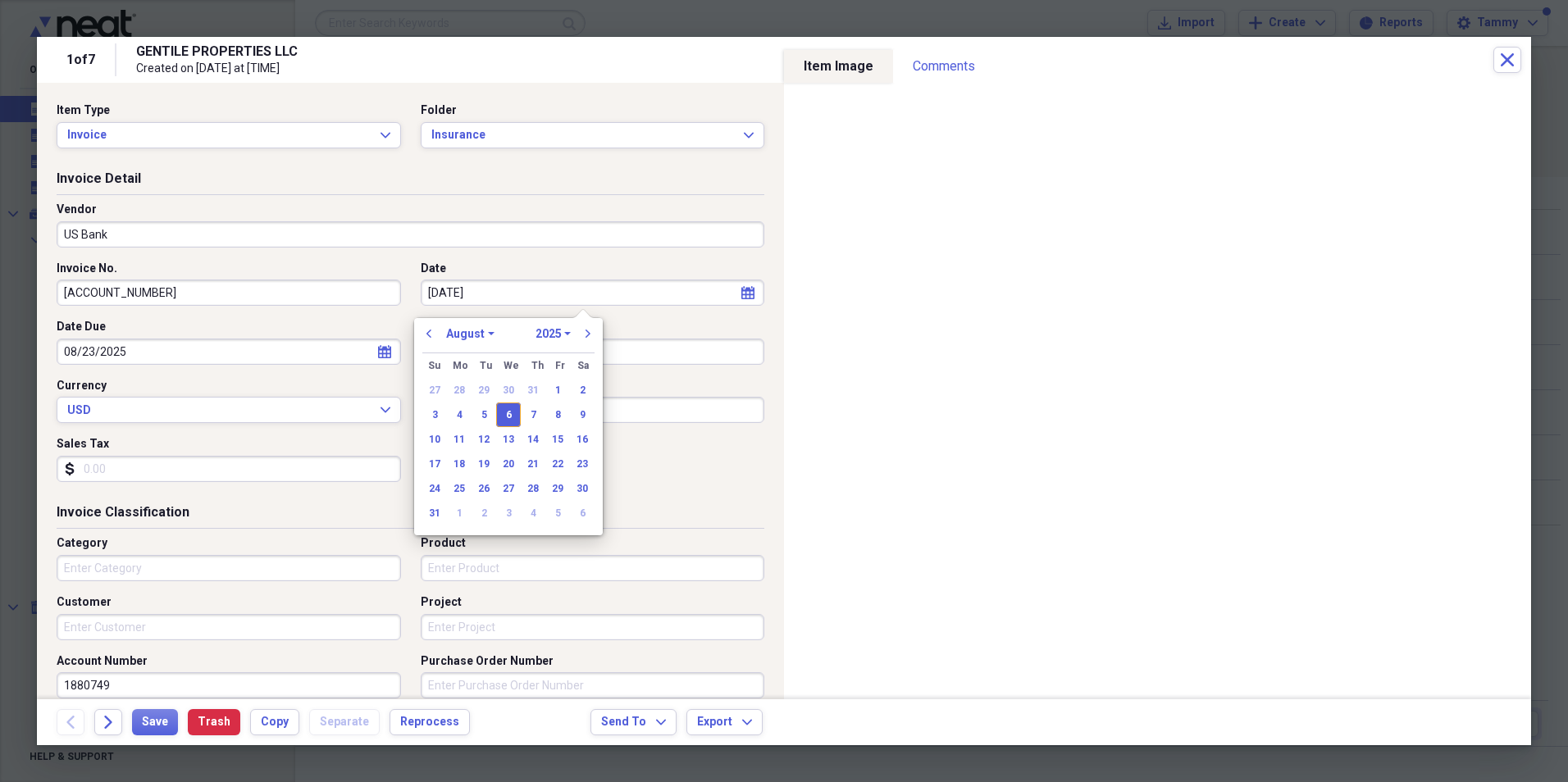type on "08/06/2025" 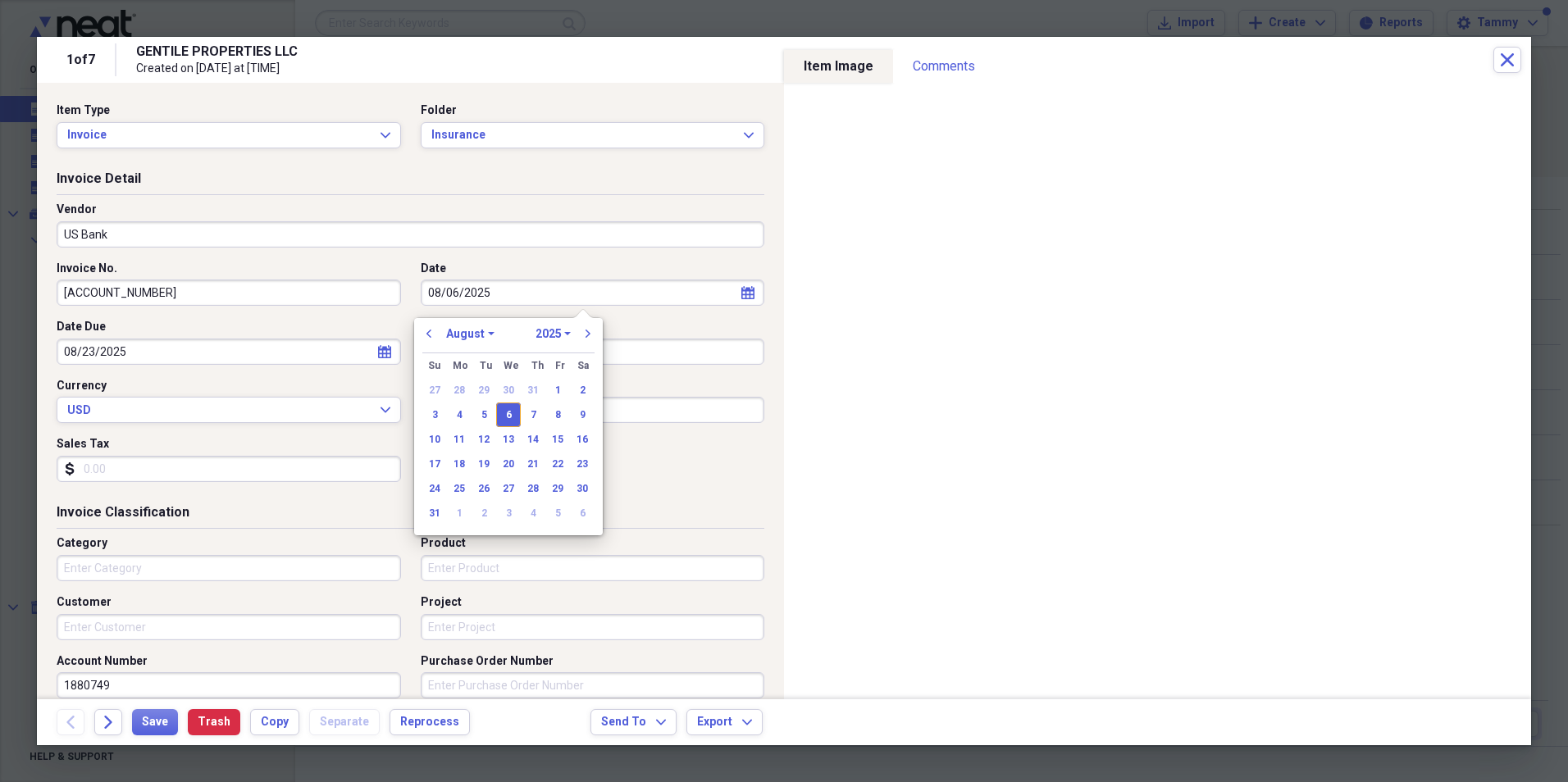 type 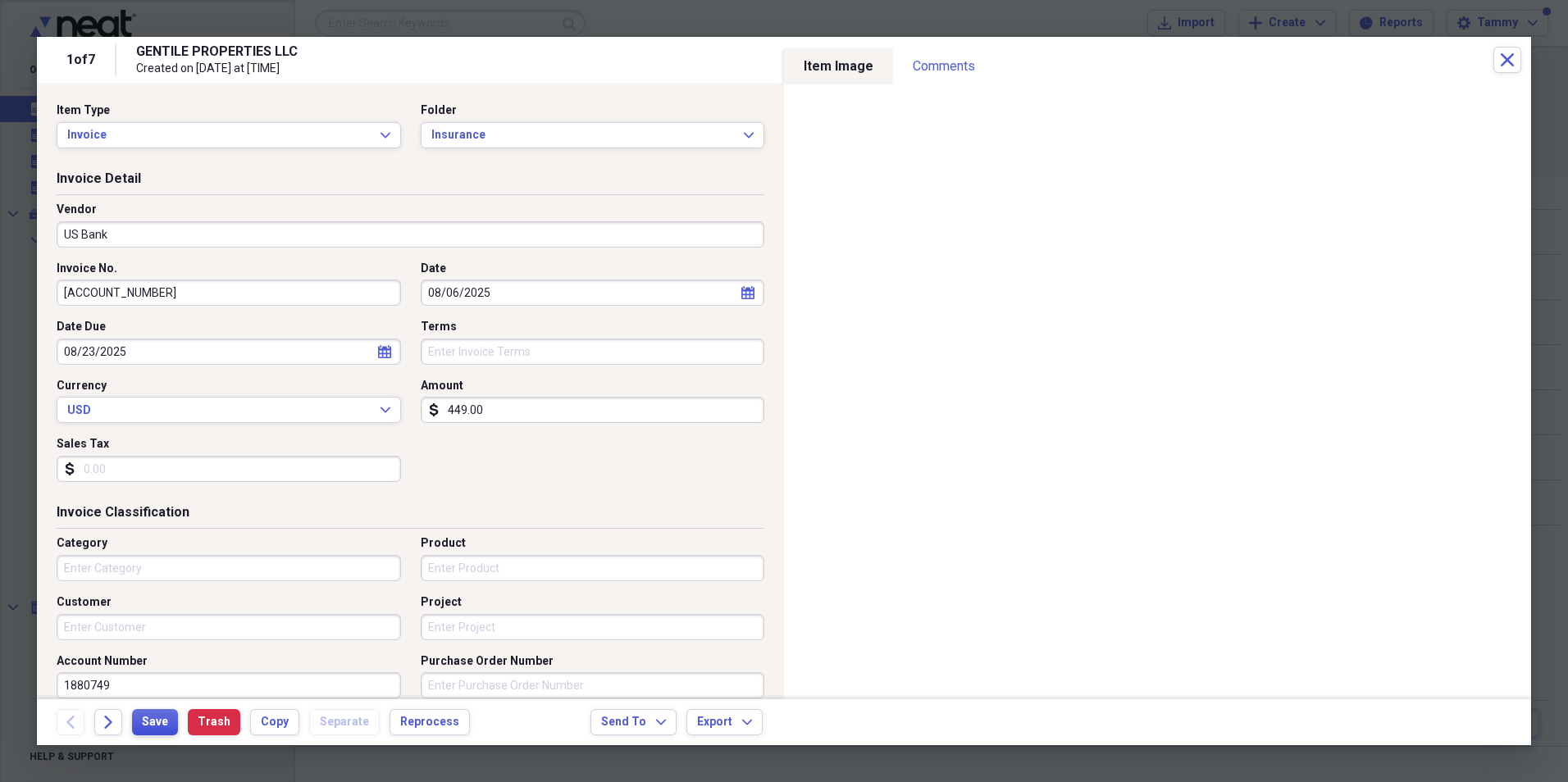 click on "Save" at bounding box center [155, 722] 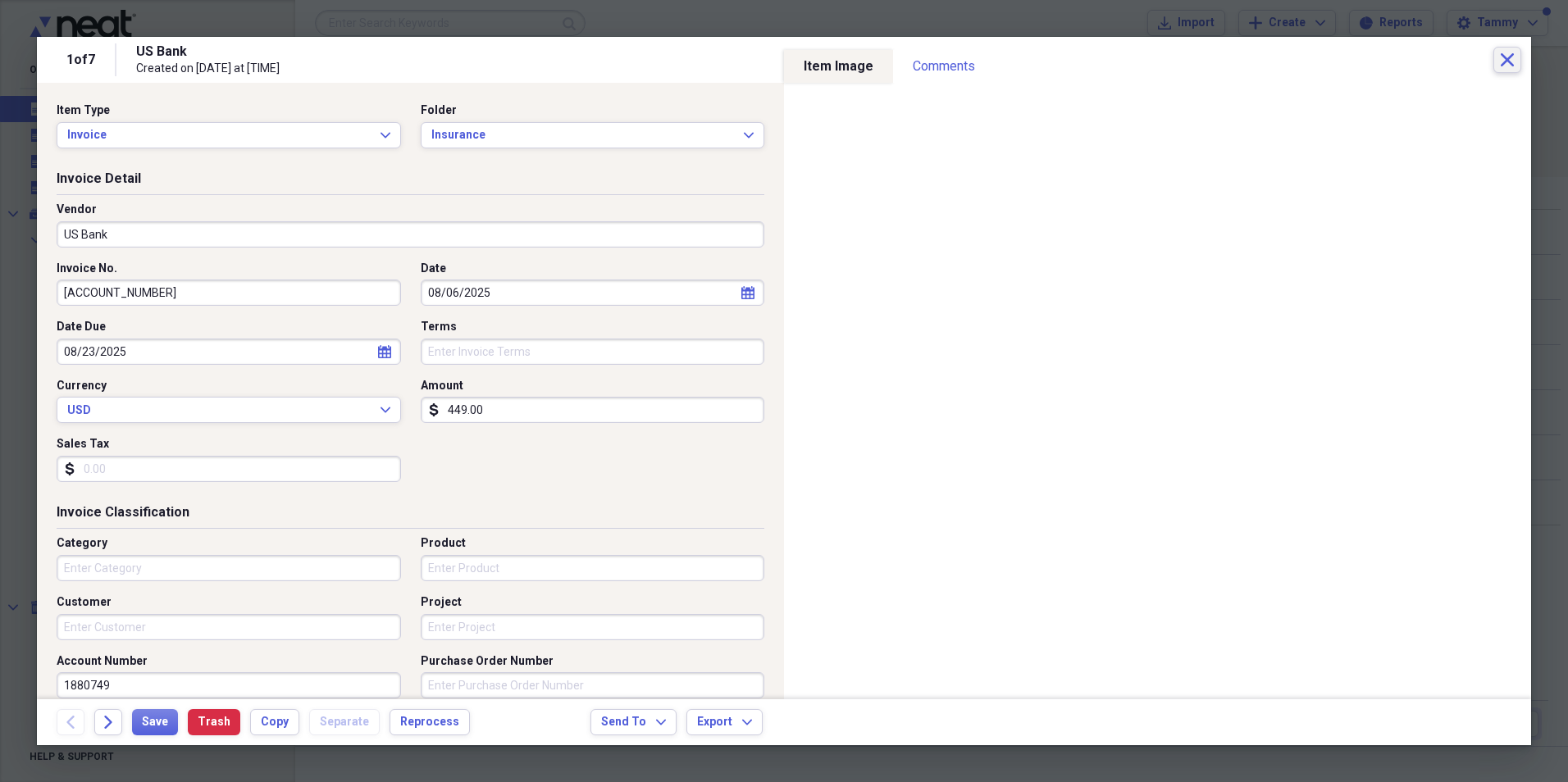 drag, startPoint x: 1521, startPoint y: 61, endPoint x: 1509, endPoint y: 60, distance: 12.041595 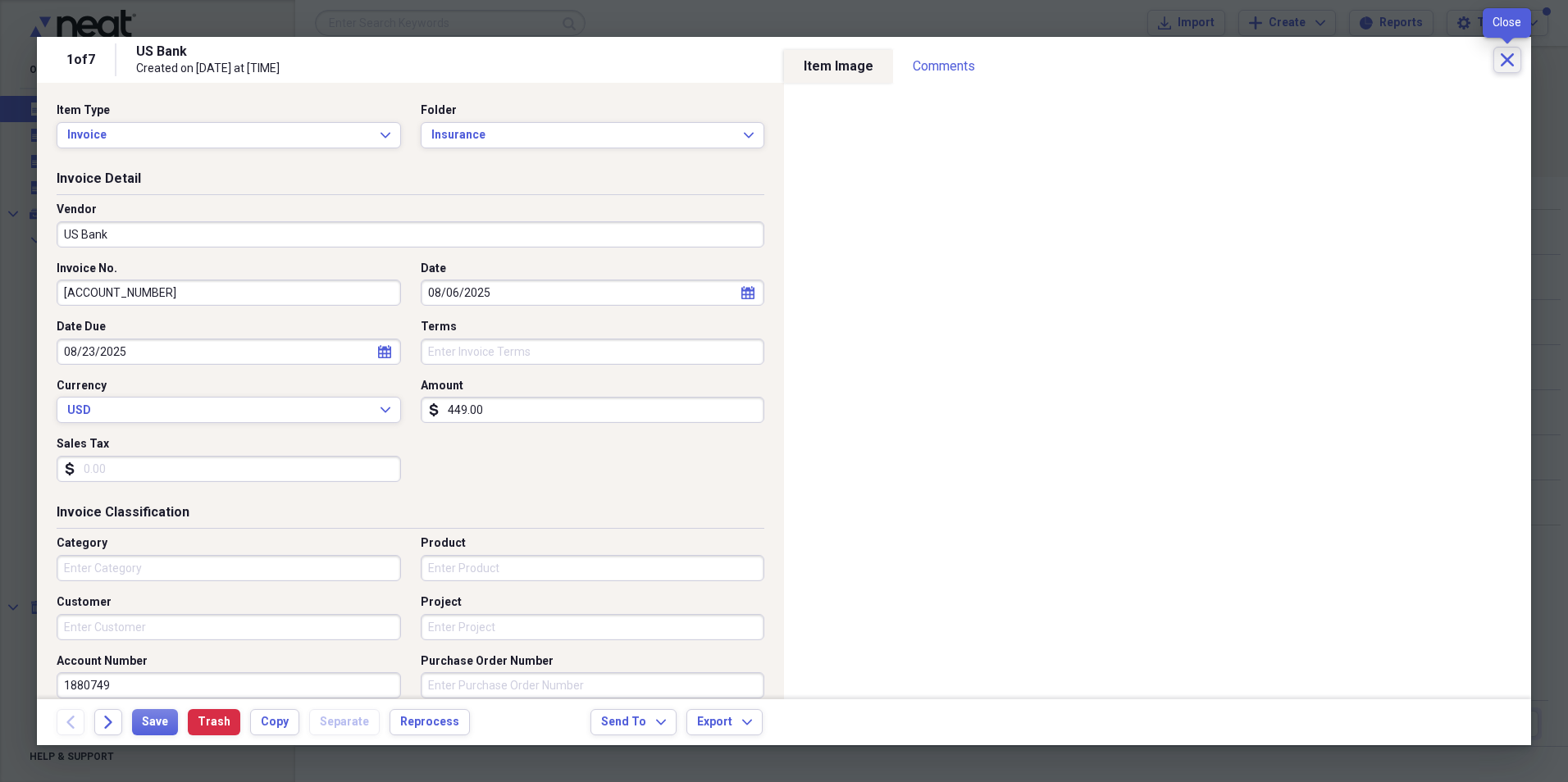 click on "Close" 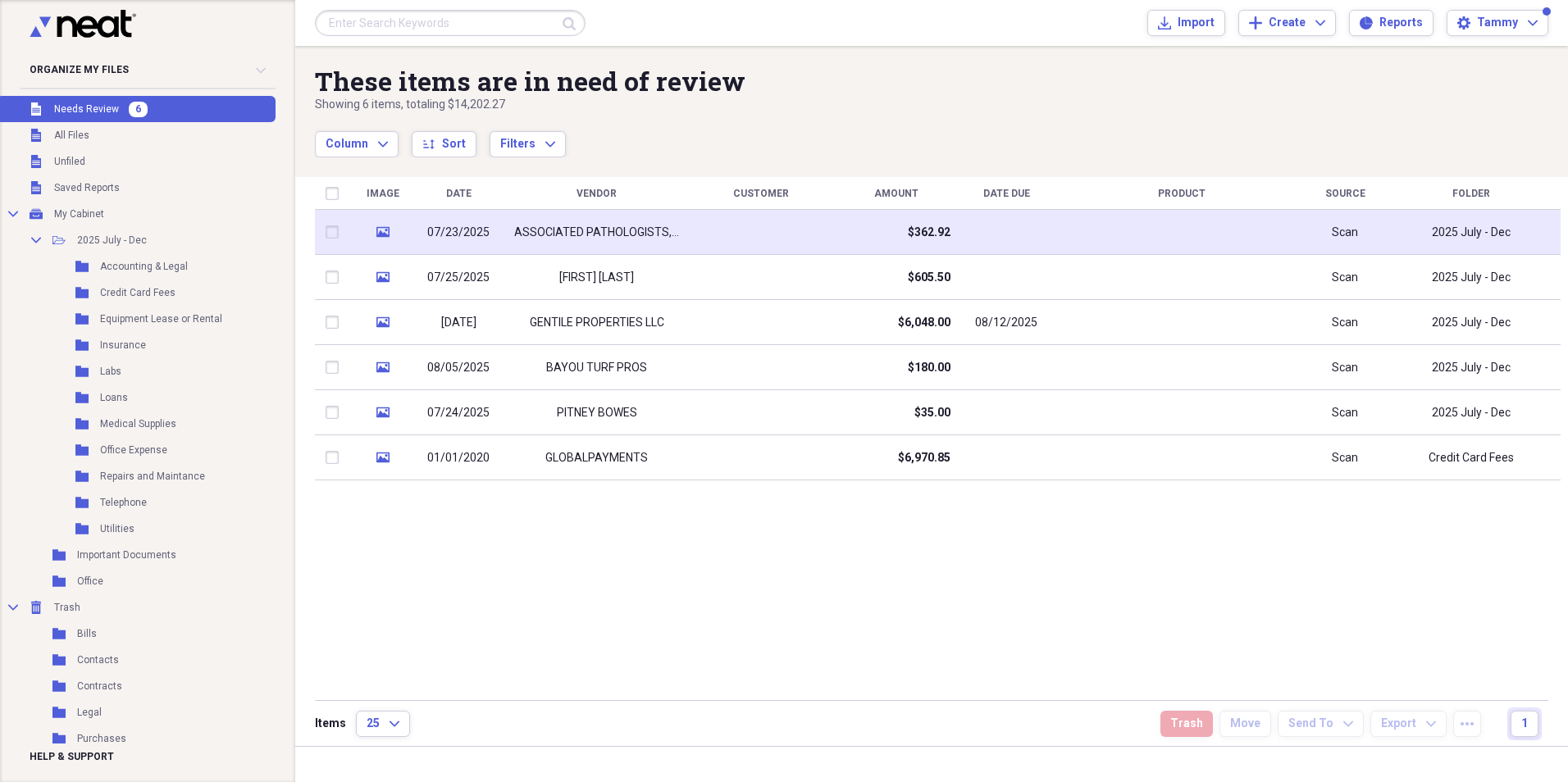 click on "ASSOCIATED PATHOLOGISTS, LLC" at bounding box center [596, 233] 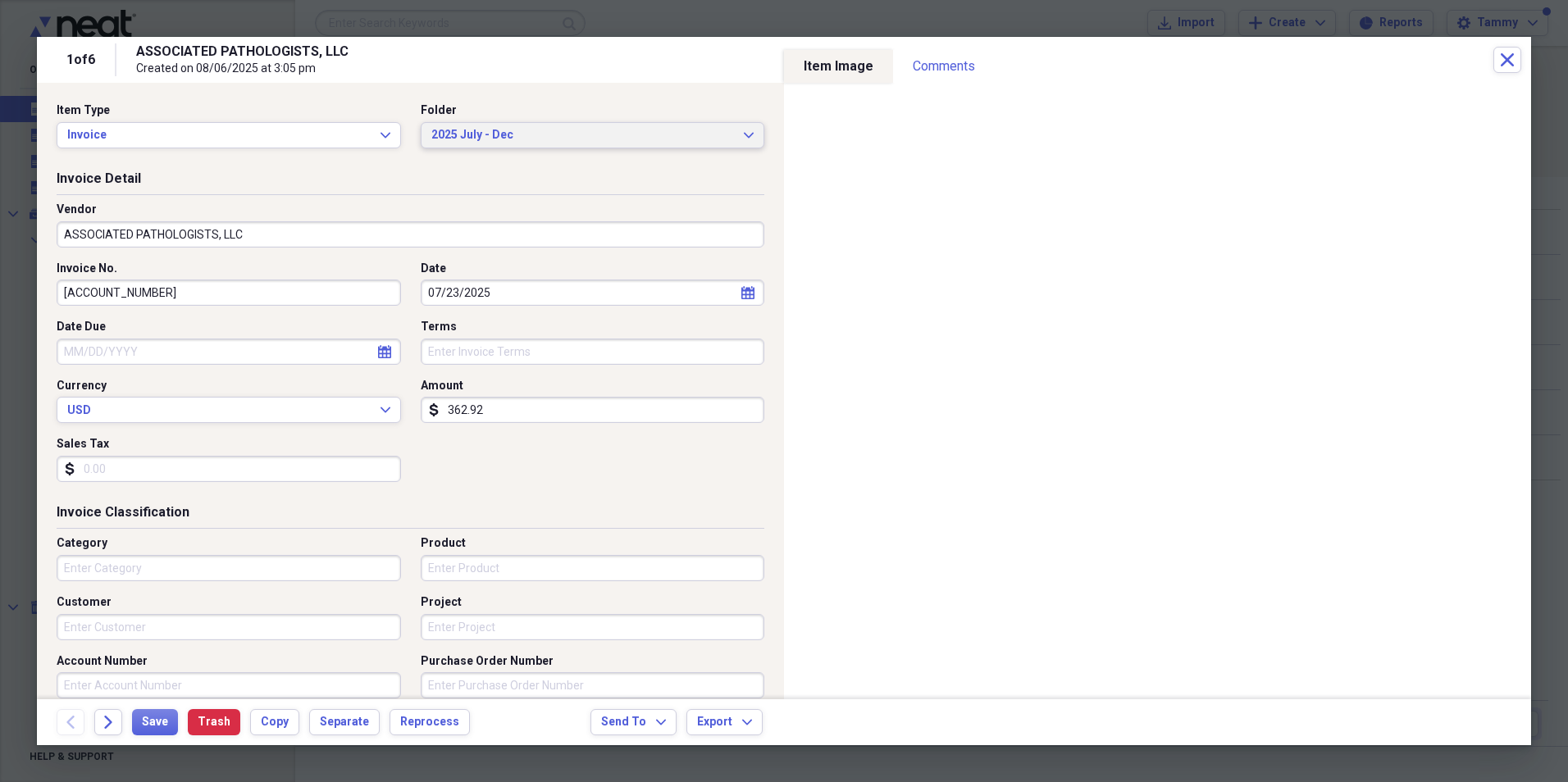 click on "2025 July - Dec" at bounding box center (583, 135) 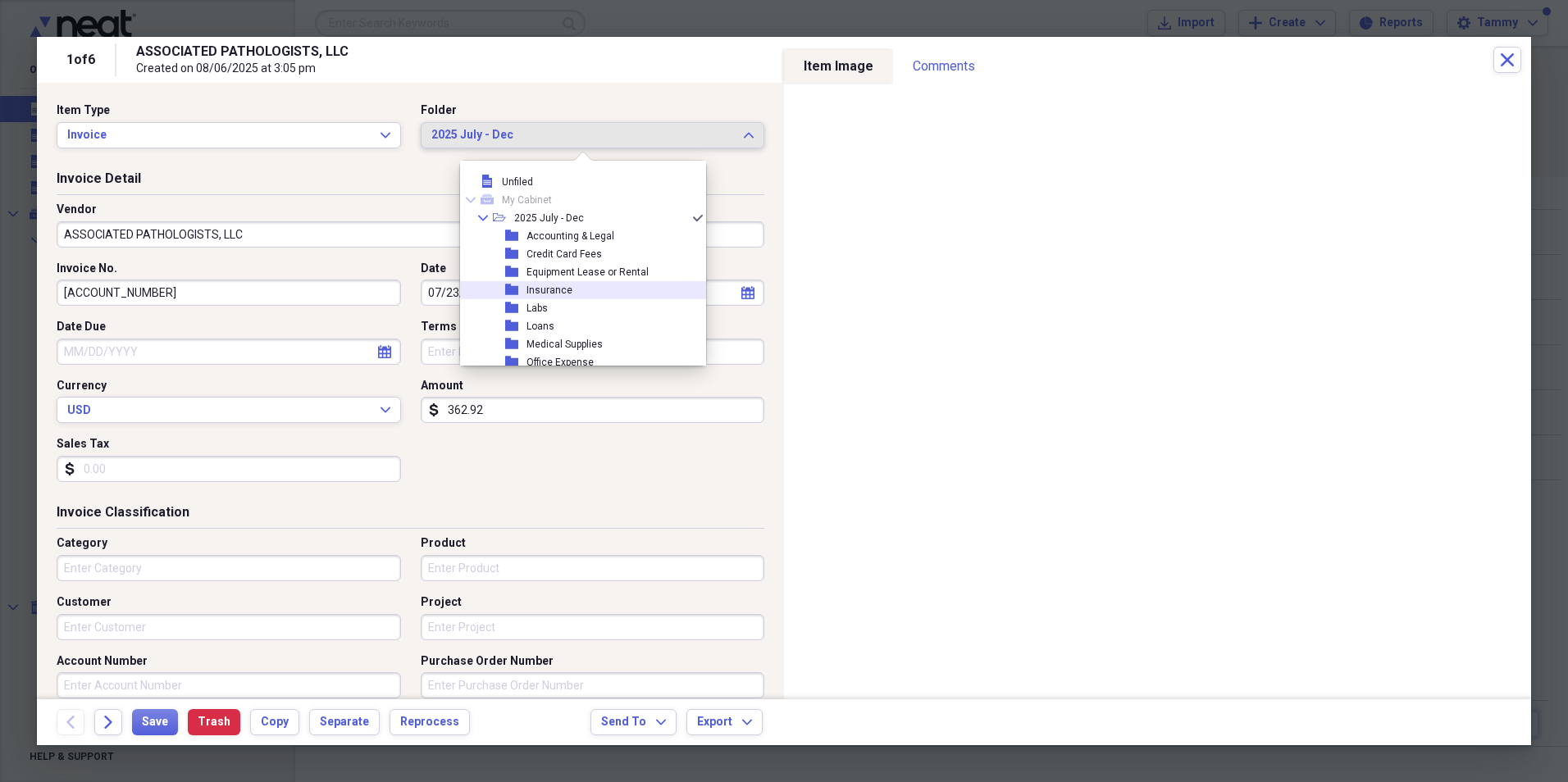 click on "folder Insurance" at bounding box center (577, 290) 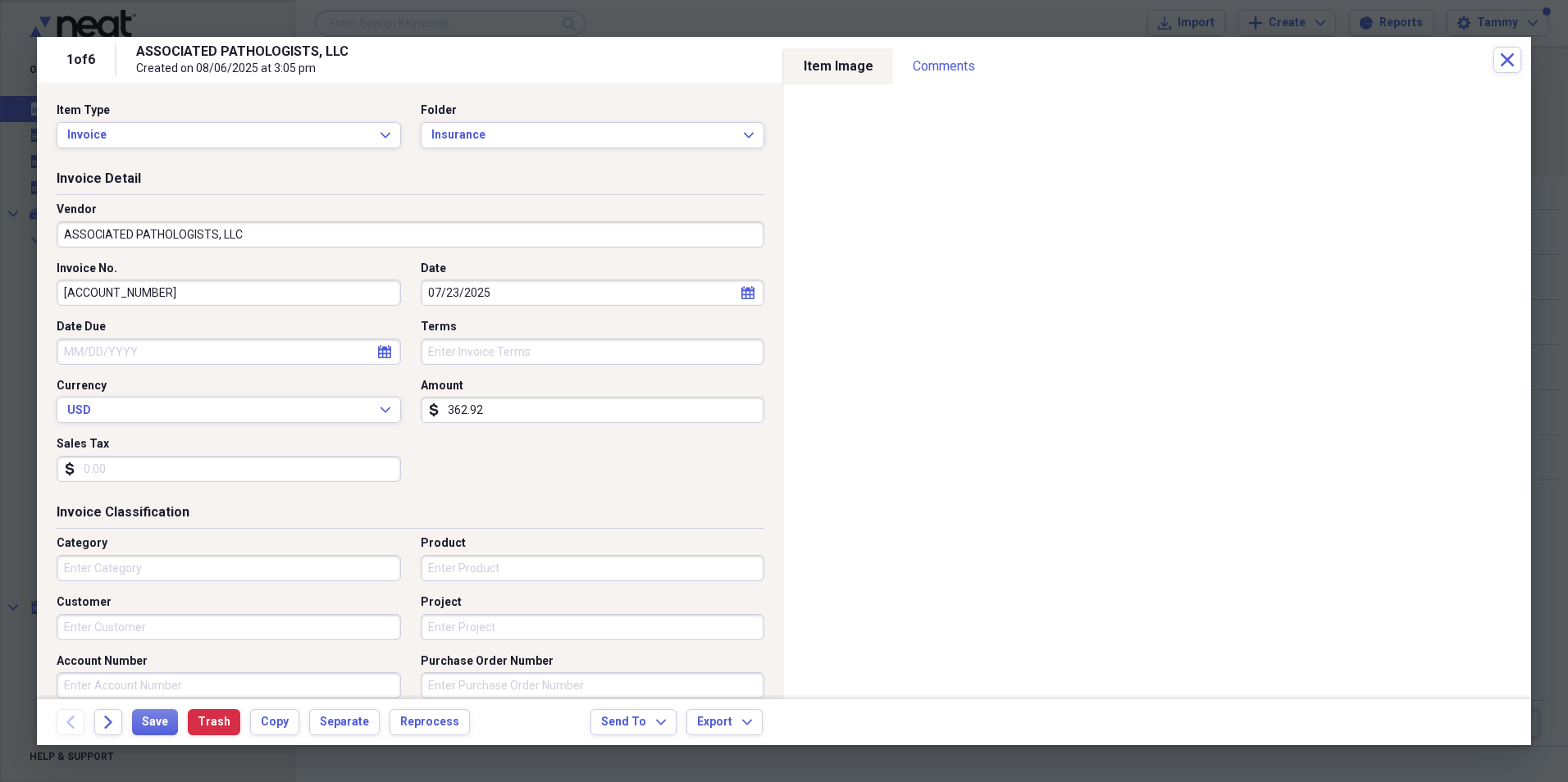 click on "07/23/2025" at bounding box center (593, 293) 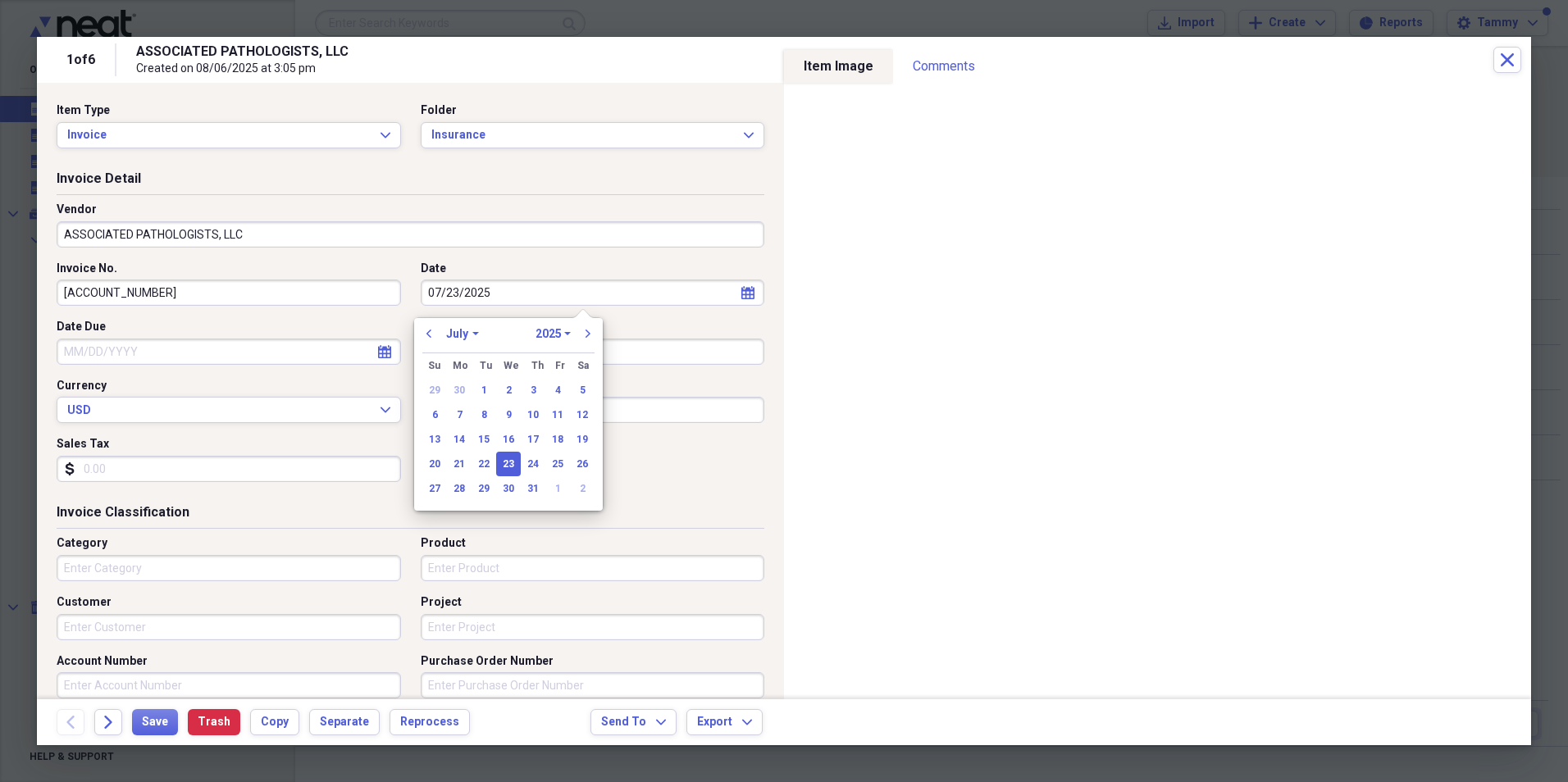 click on "07/23/2025" at bounding box center [593, 293] 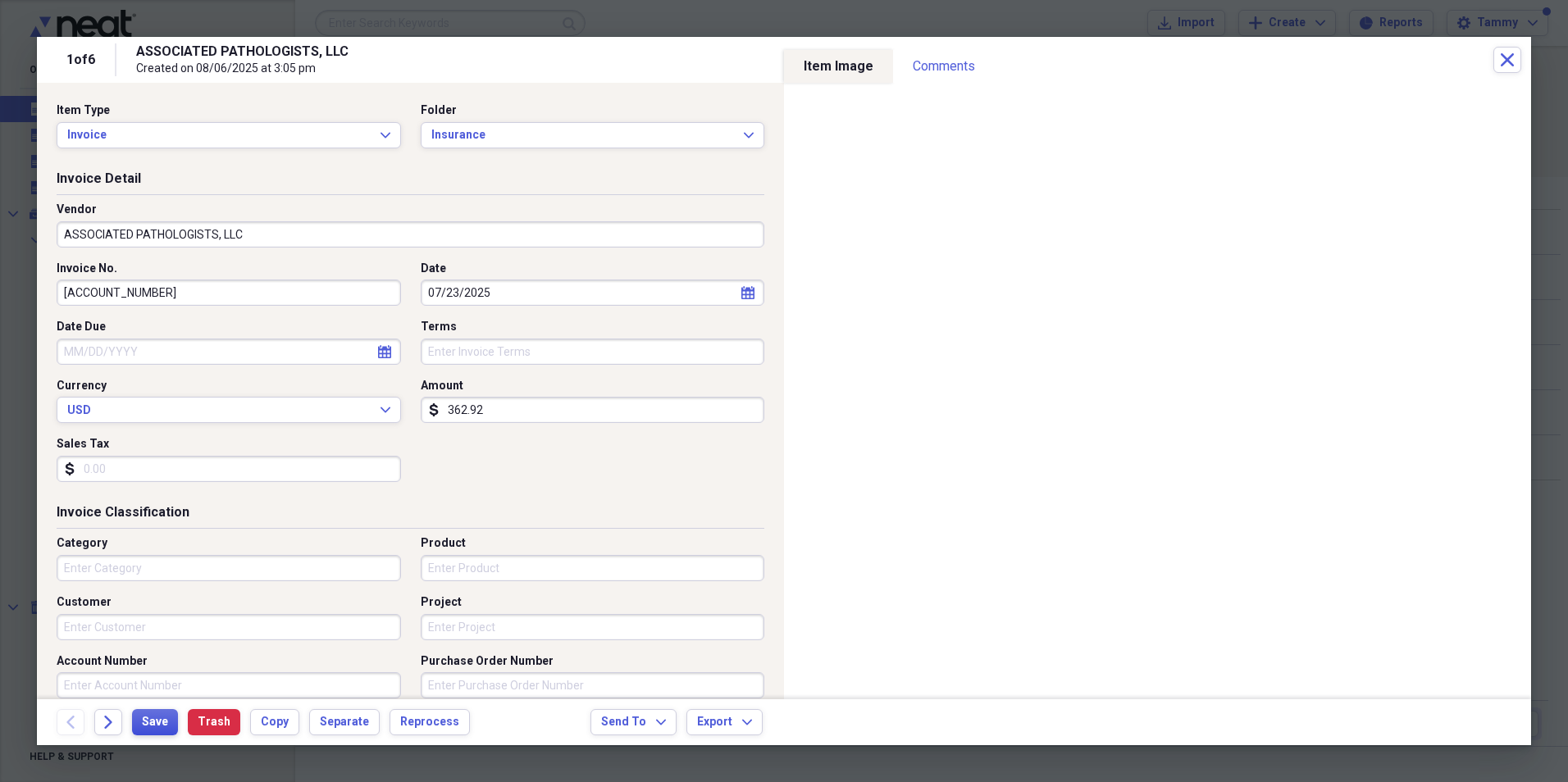 click on "Save" at bounding box center [155, 722] 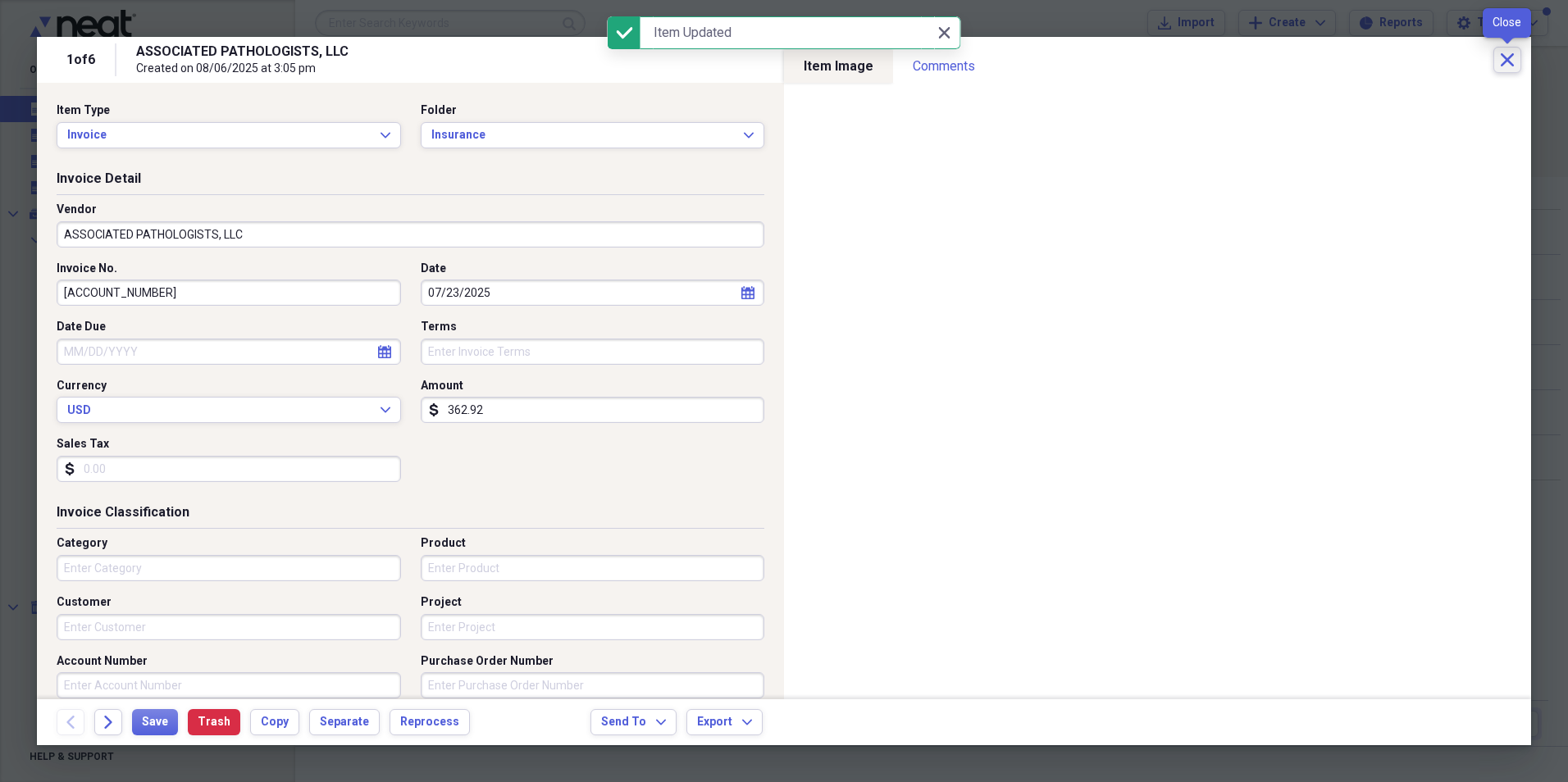 click on "Close" 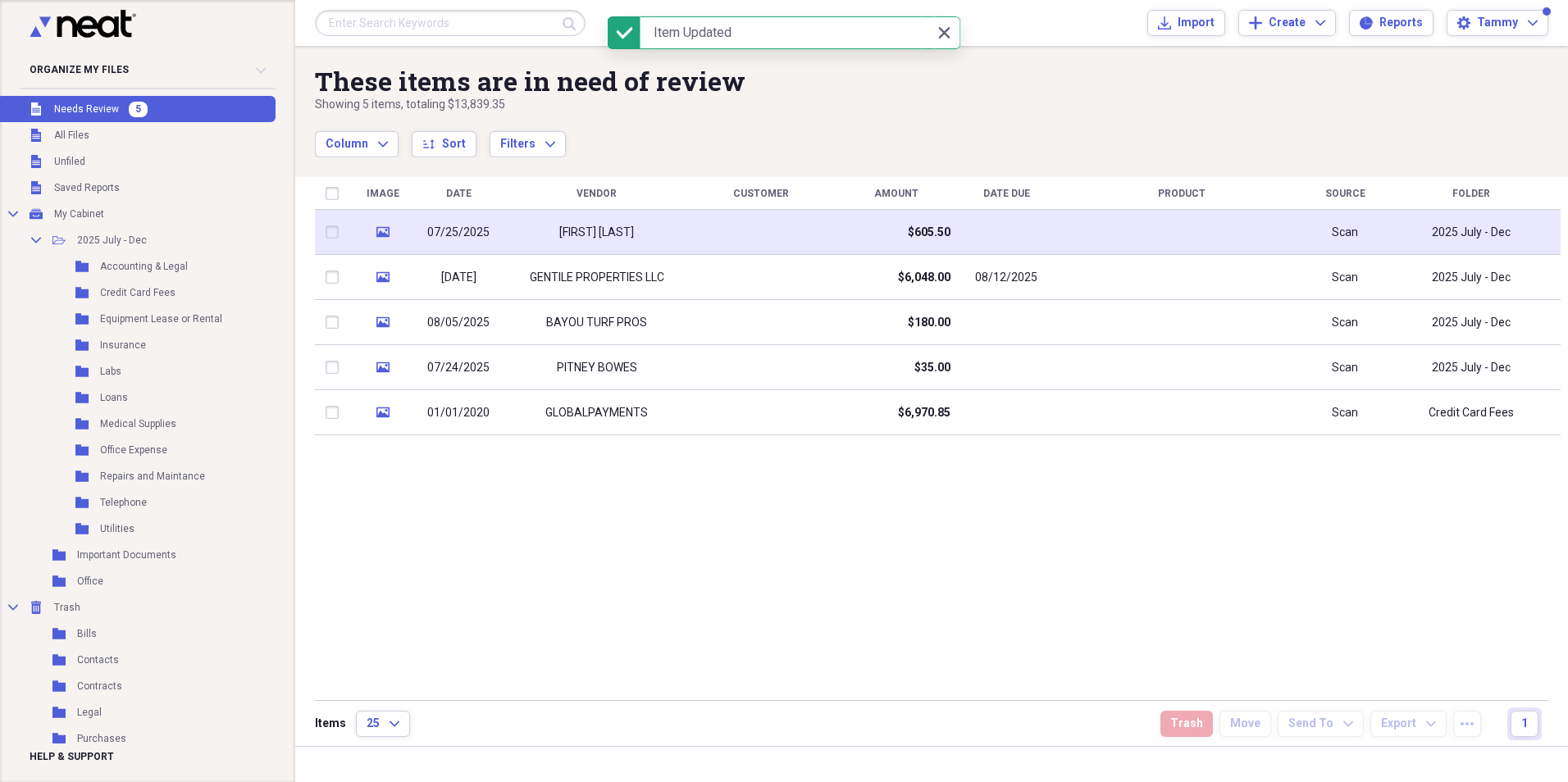 click on "[FIRST] [LAST]" at bounding box center [596, 233] 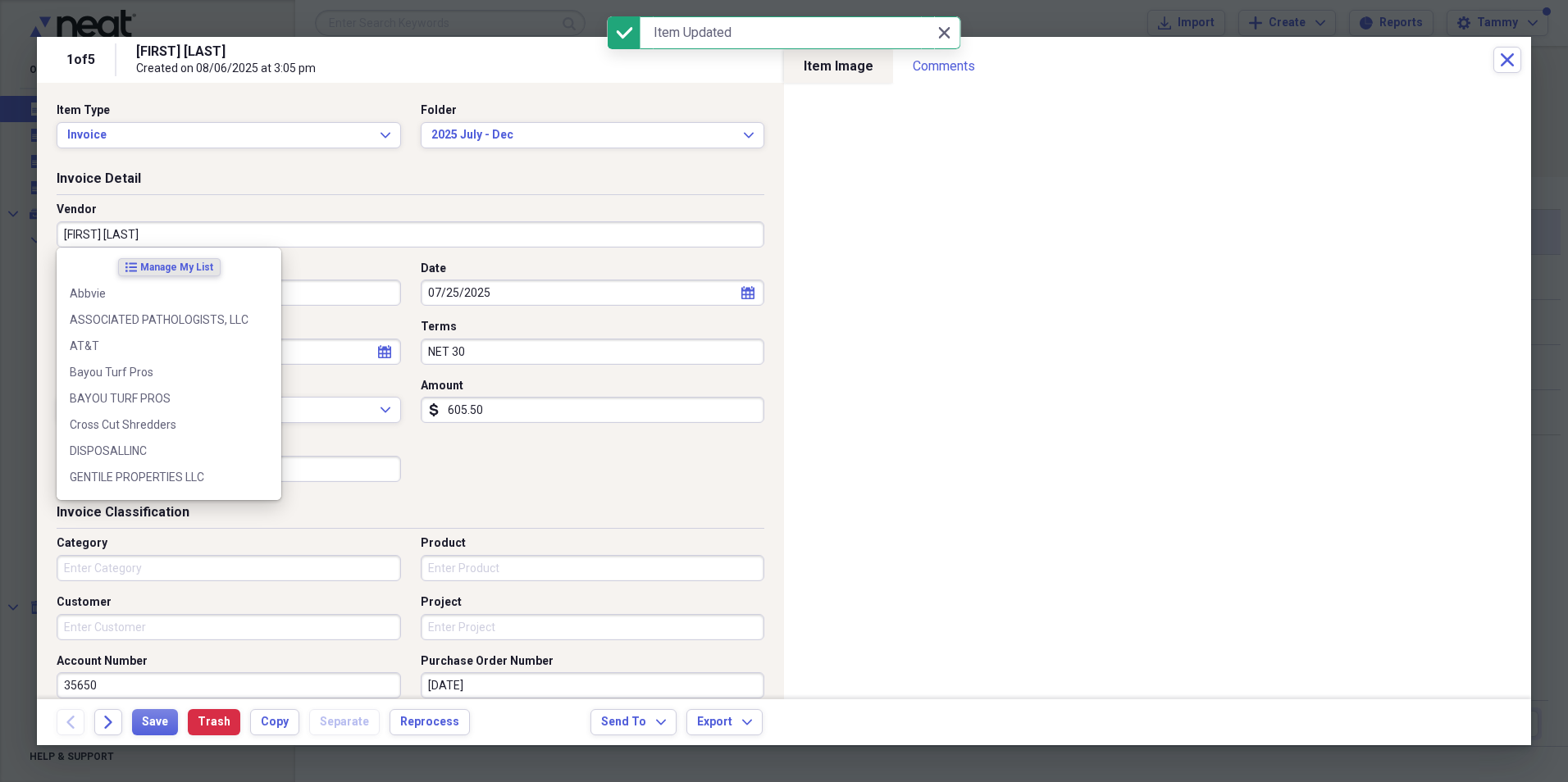 click on "[FIRST] [LAST]" at bounding box center [410, 234] 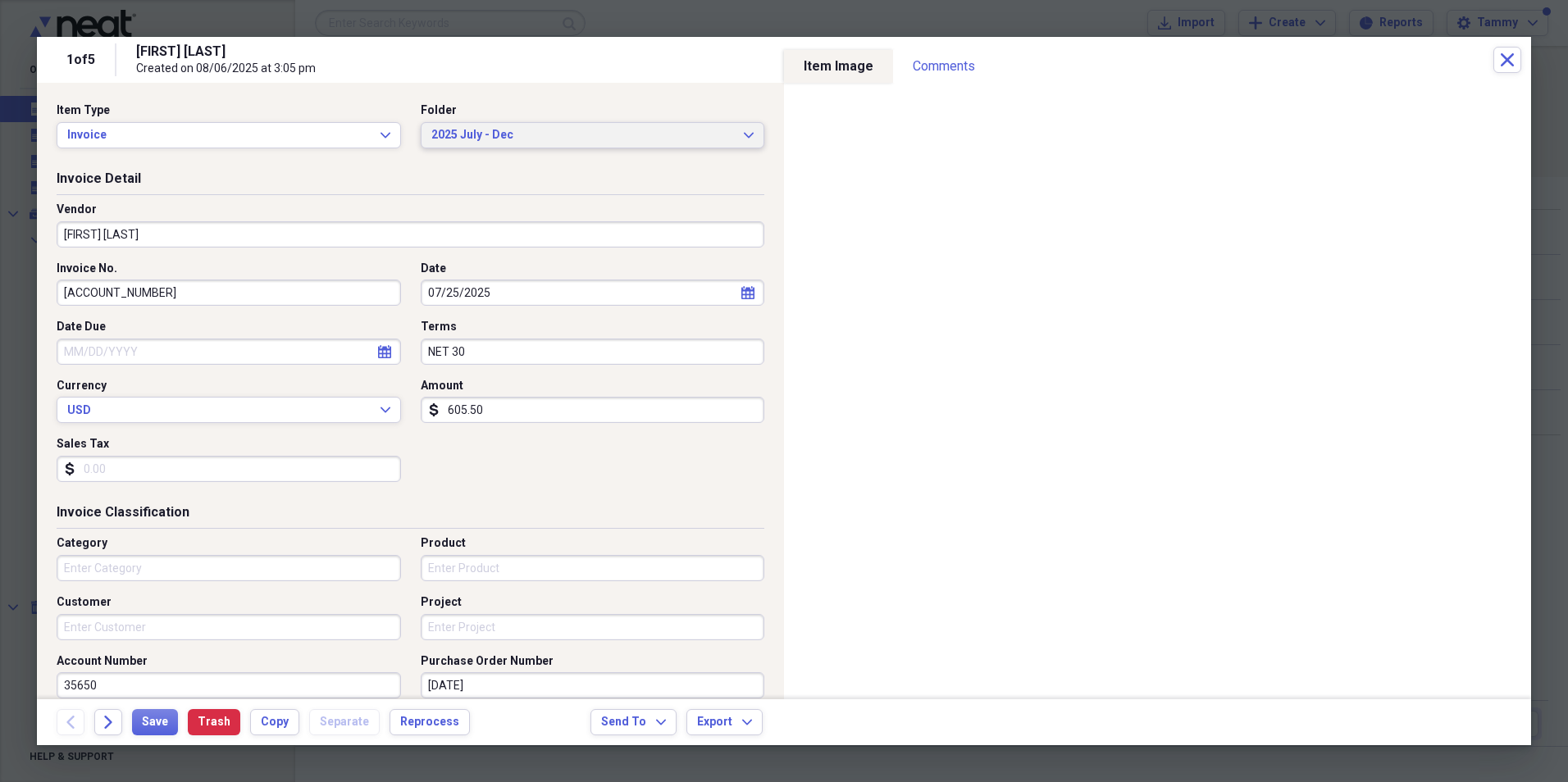 click on "2025 July - Dec" at bounding box center [583, 135] 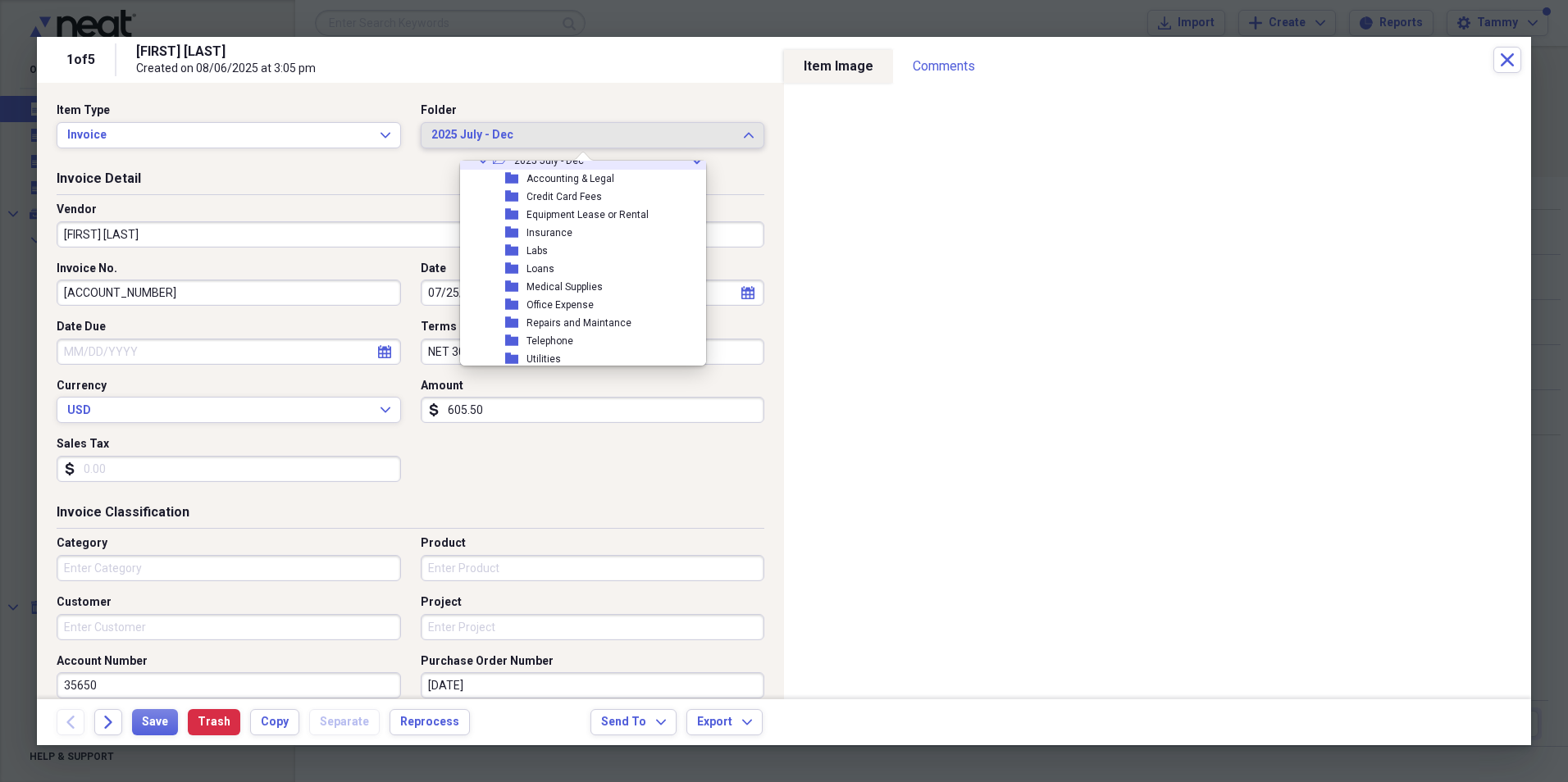 scroll, scrollTop: 82, scrollLeft: 0, axis: vertical 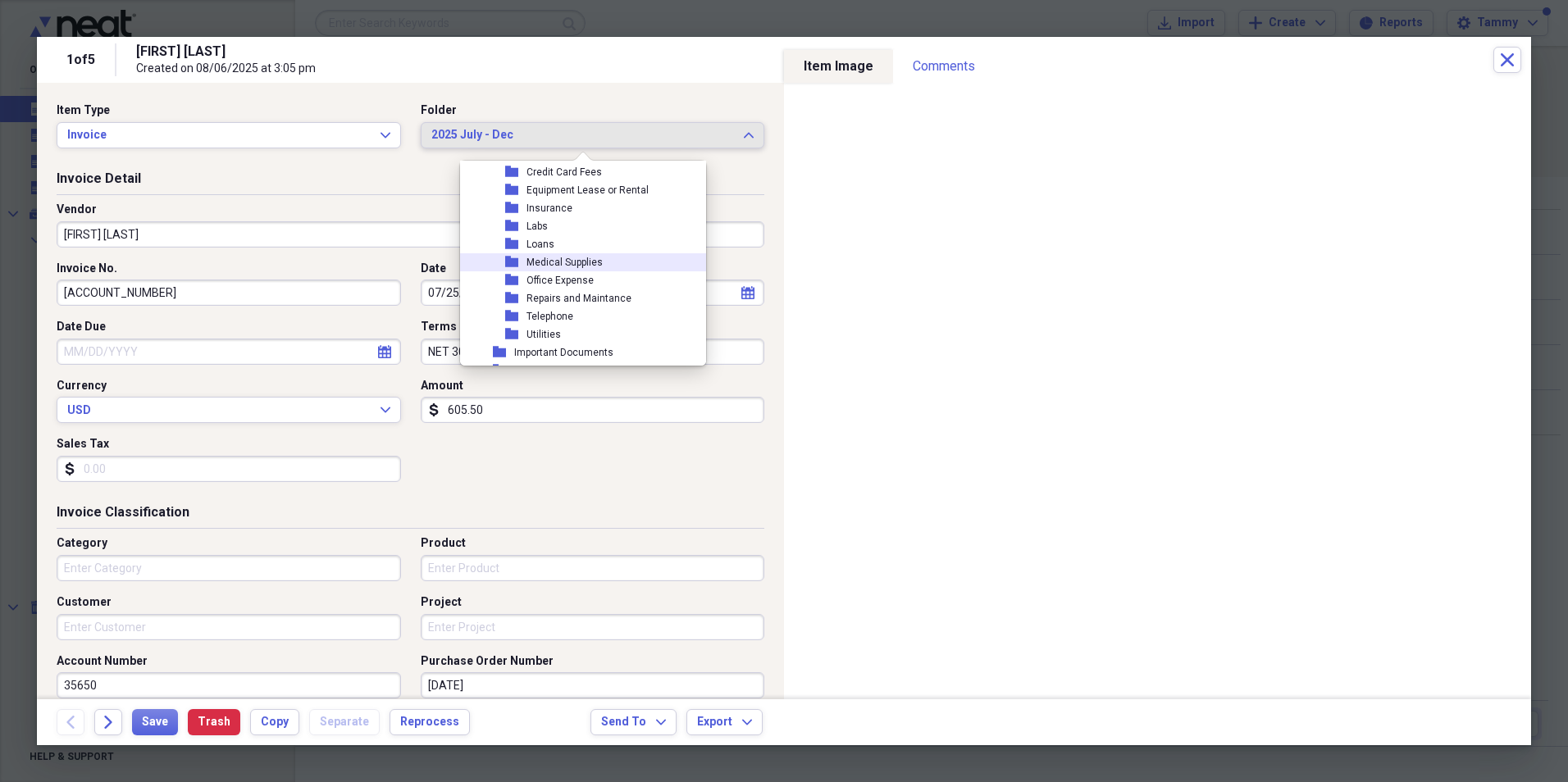 click on "Medical Supplies" at bounding box center [564, 262] 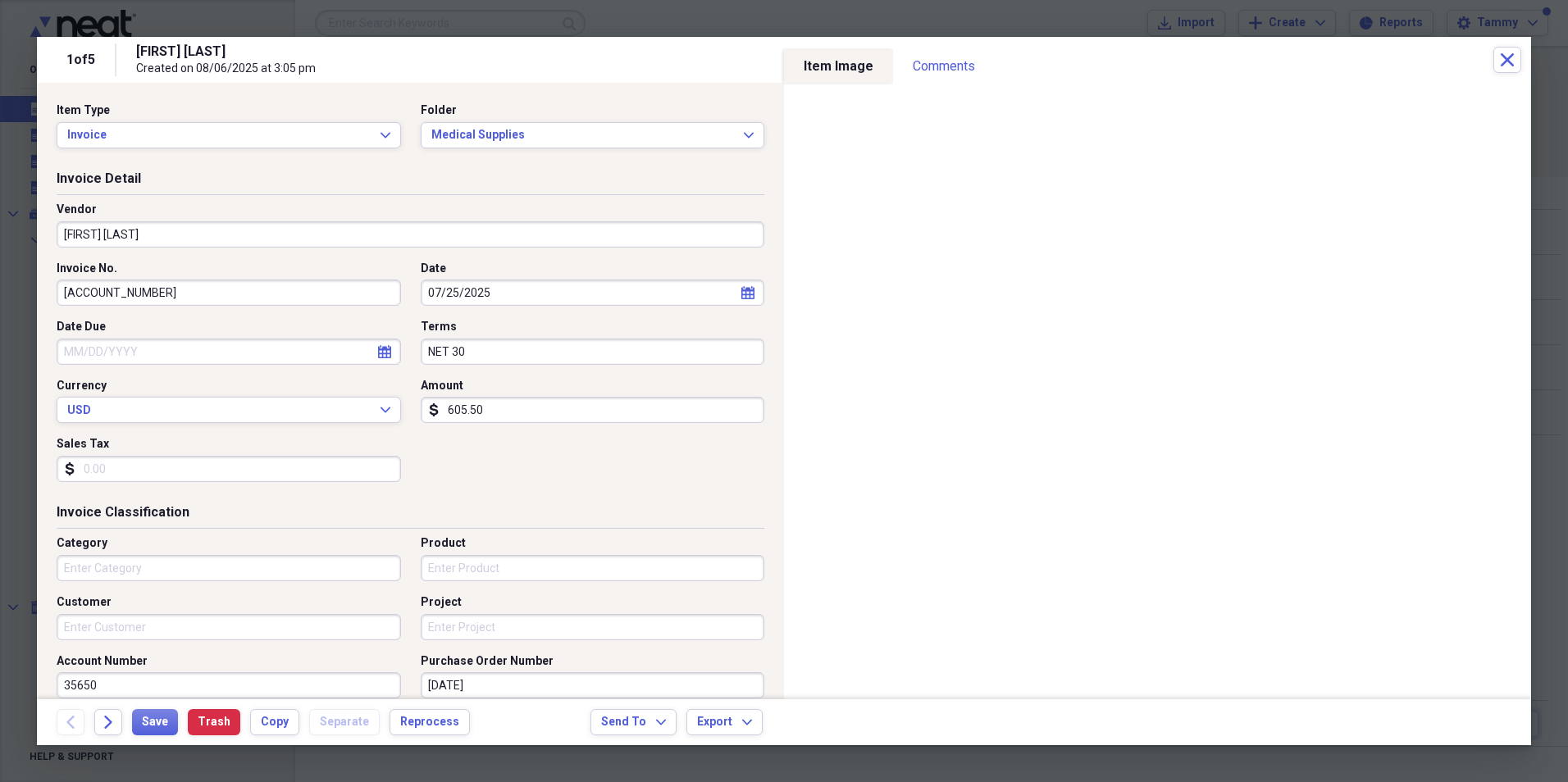 click on "[FIRST] [LAST]" at bounding box center (410, 234) 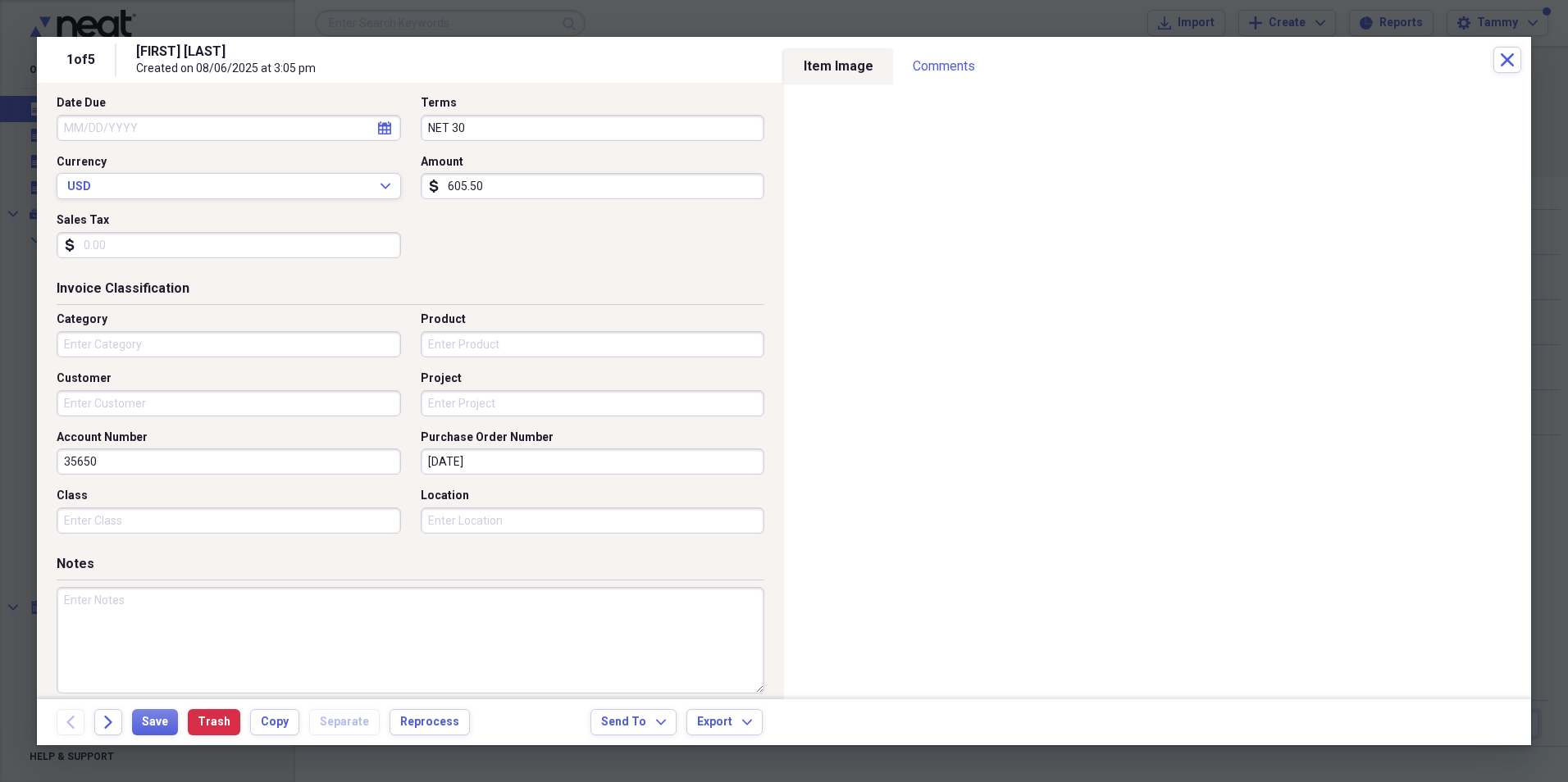 scroll, scrollTop: 246, scrollLeft: 0, axis: vertical 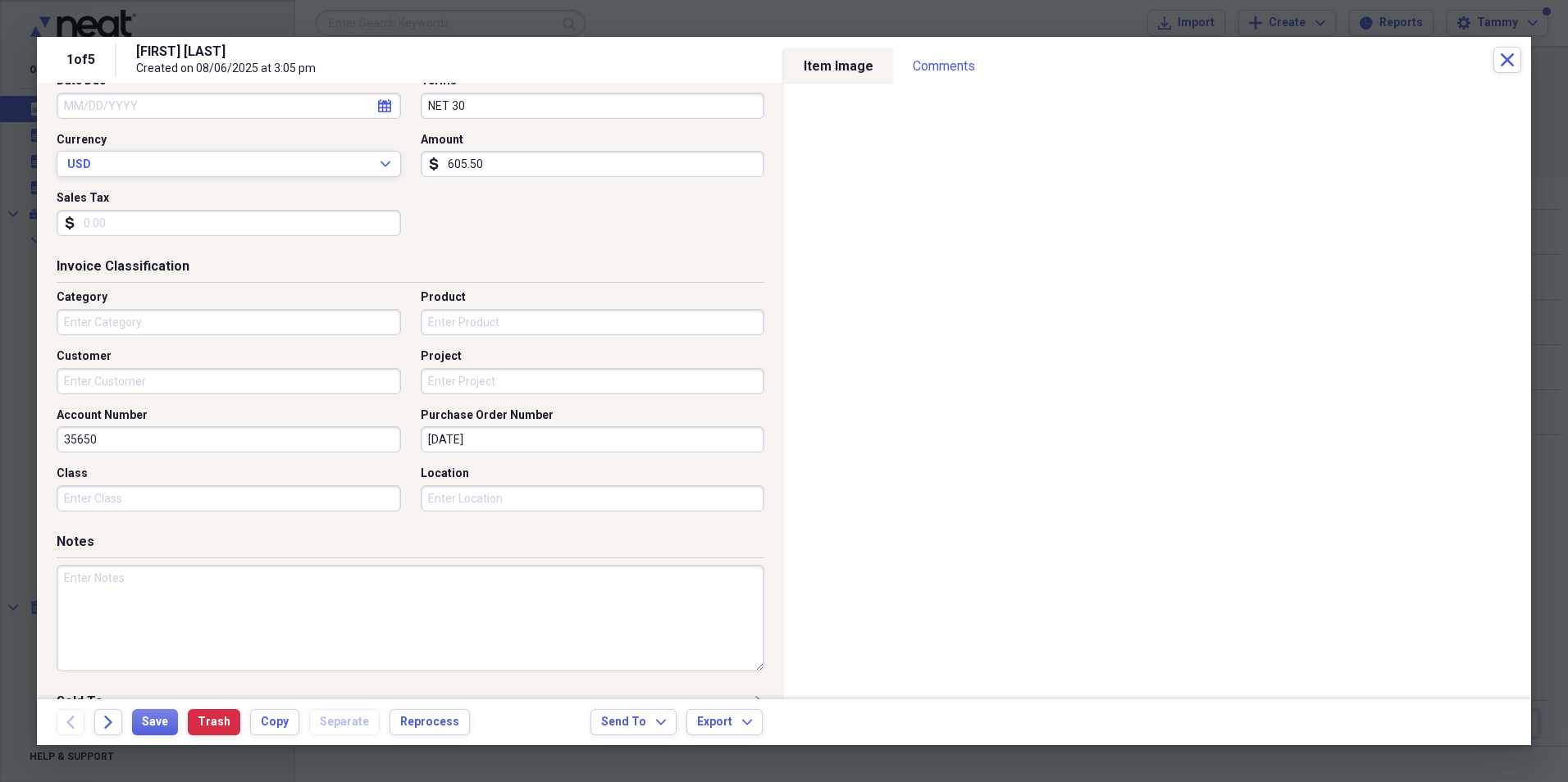 type on "IMA" 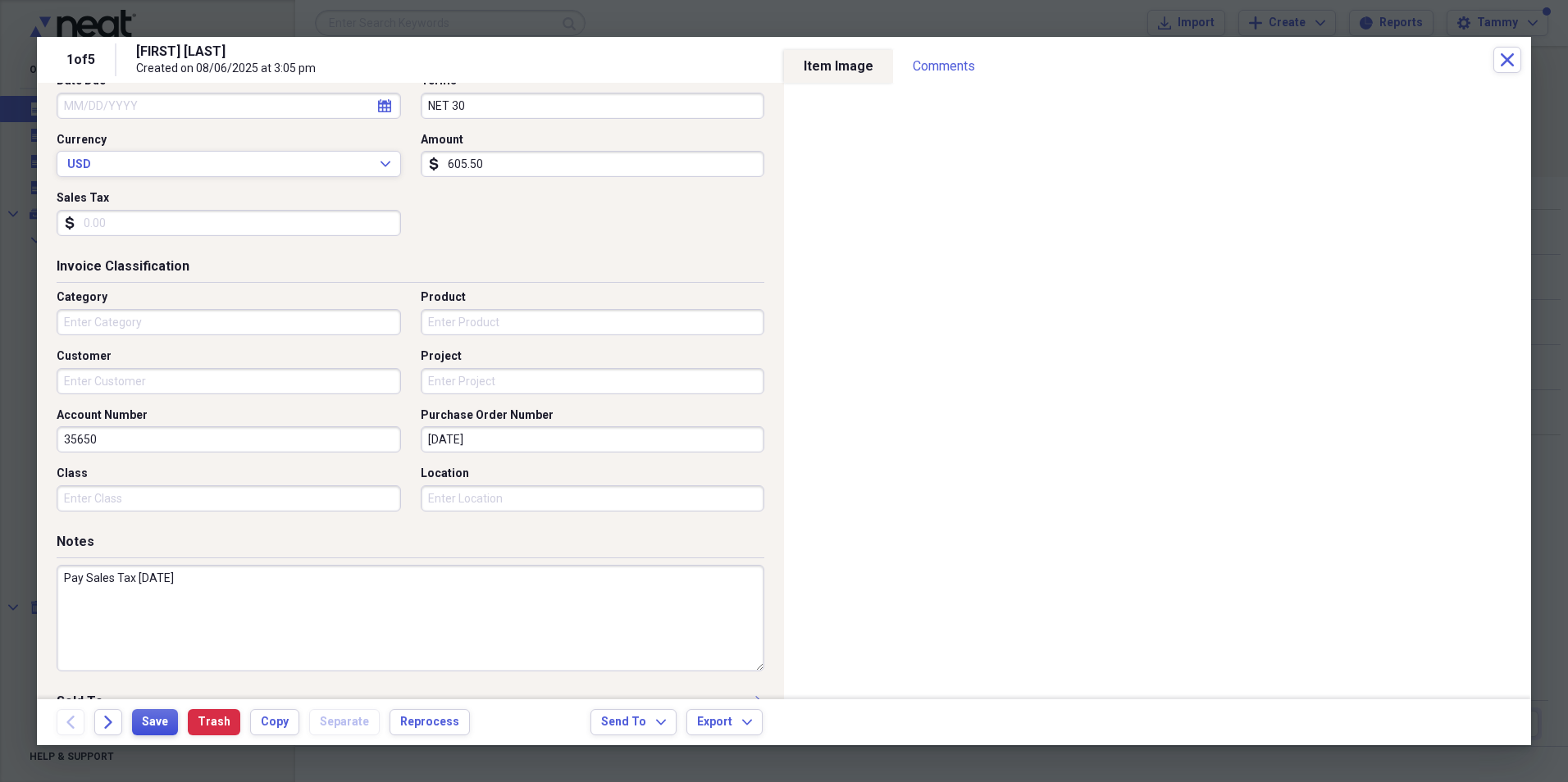 type on "Pay Sales Tax [DATE]" 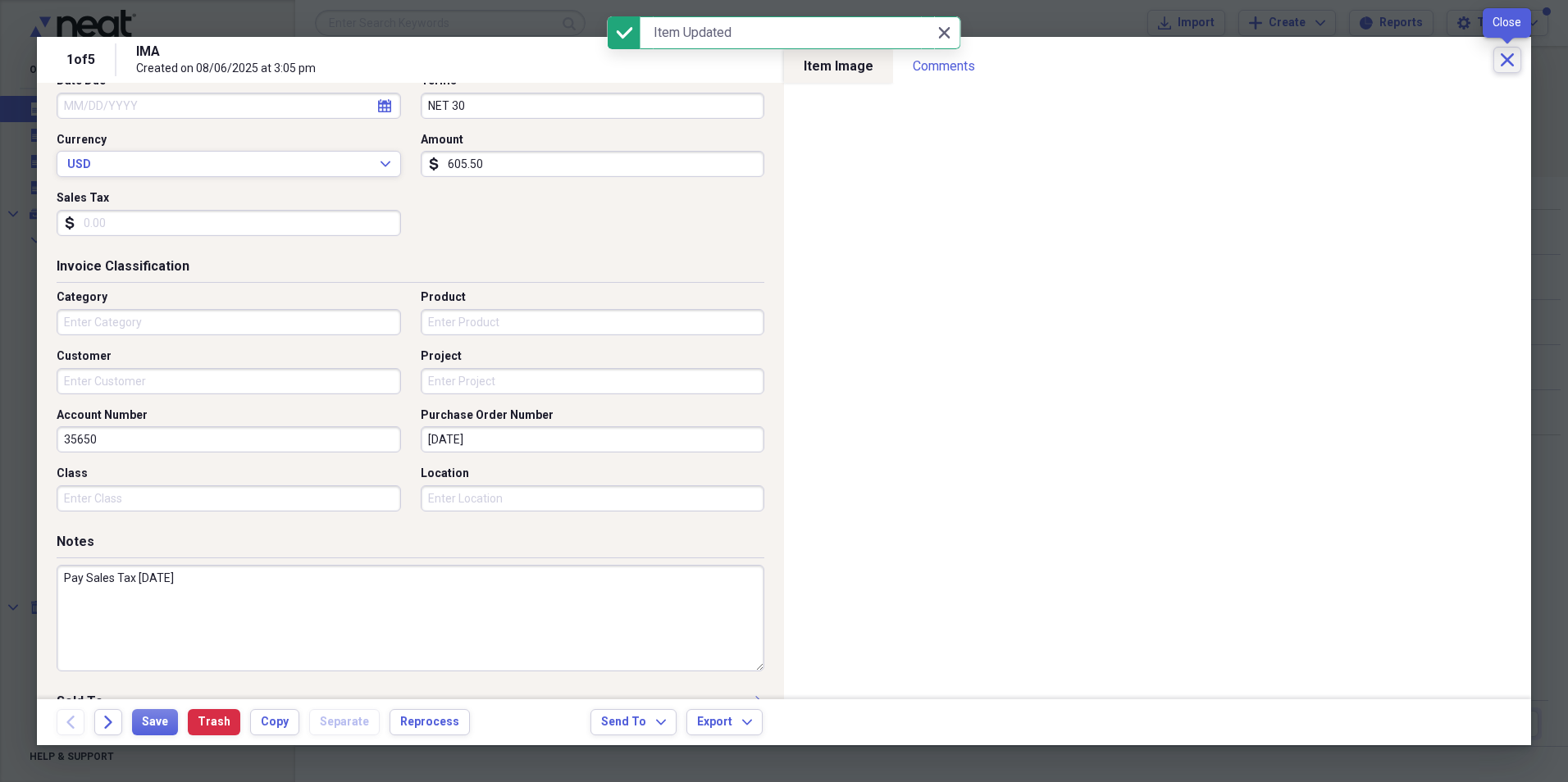 click on "Close" 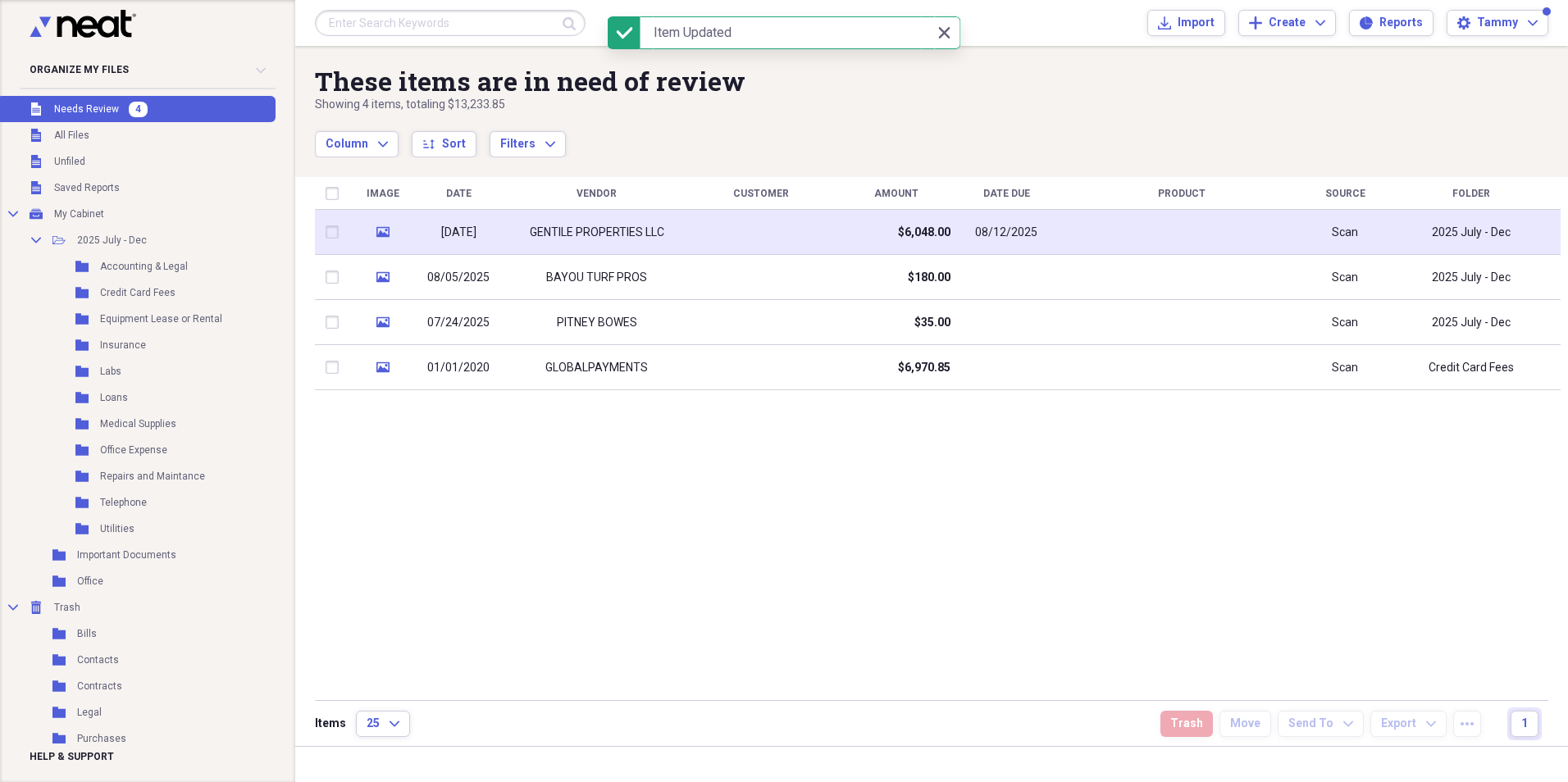 click on "GENTILE PROPERTIES LLC" at bounding box center (597, 233) 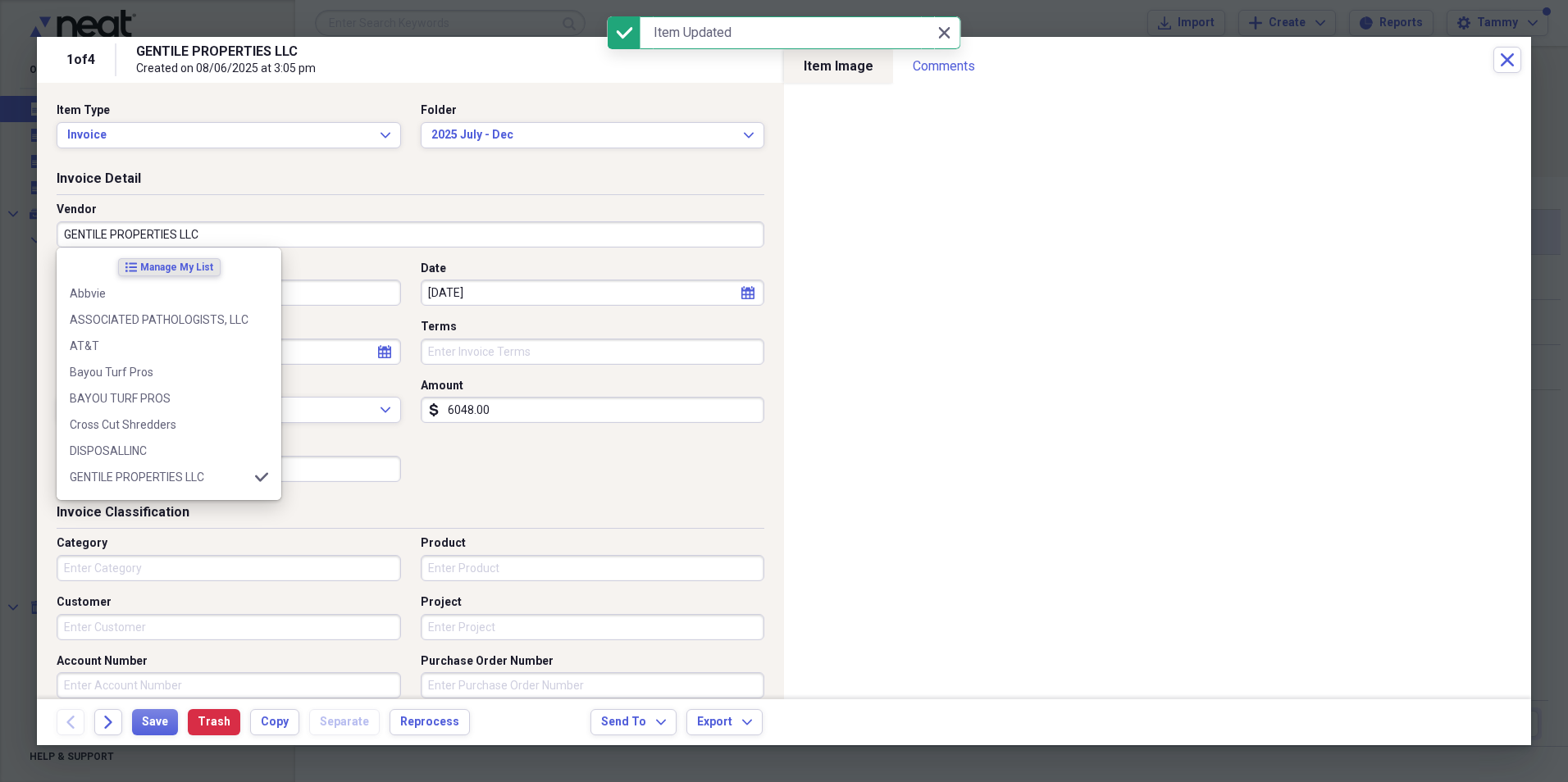click on "GENTILE PROPERTIES LLC" at bounding box center (410, 234) 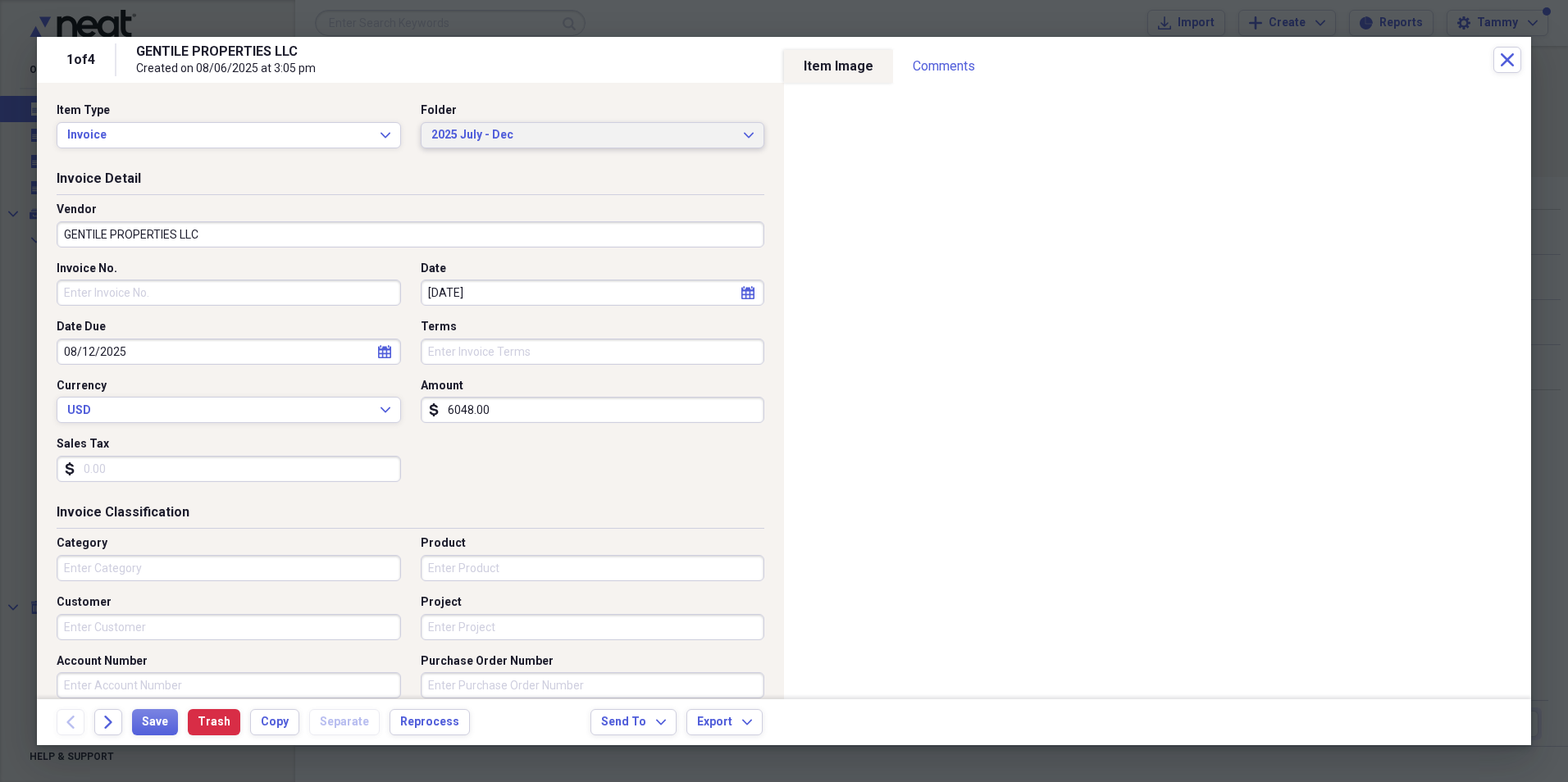 click on "2025 July - Dec" at bounding box center [583, 135] 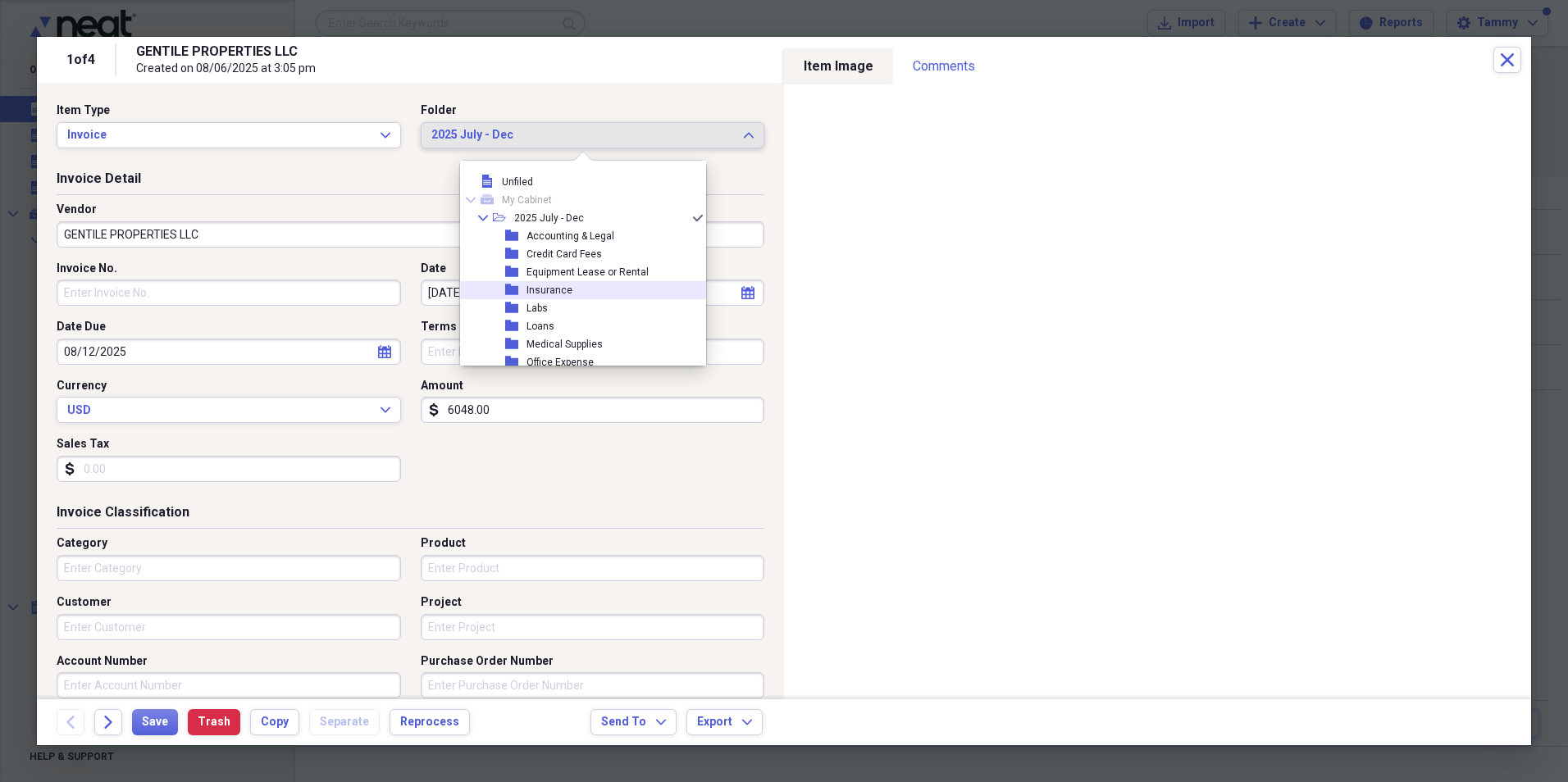 click on "Insurance" at bounding box center [549, 290] 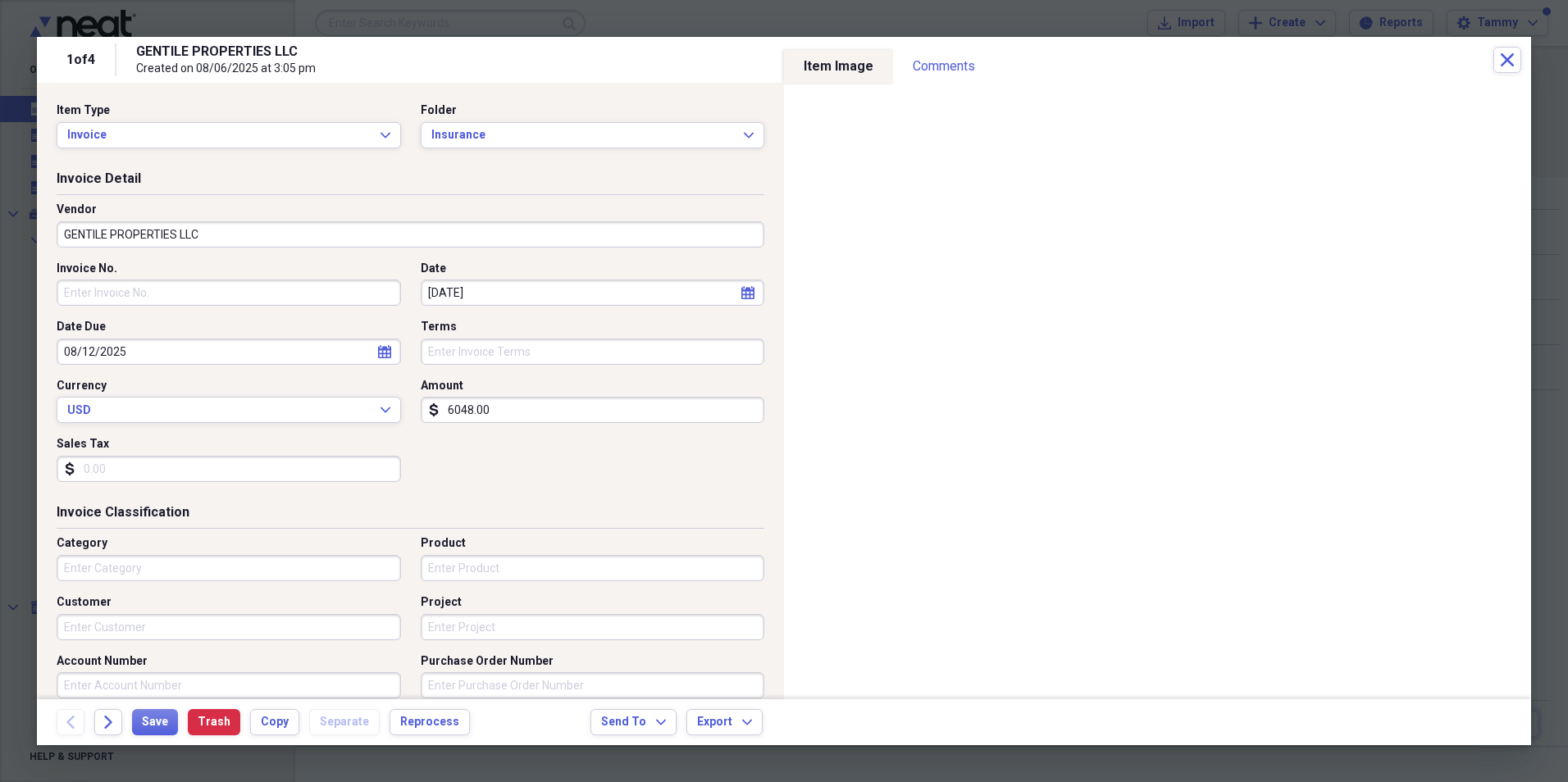 click on "GENTILE PROPERTIES LLC" at bounding box center [410, 234] 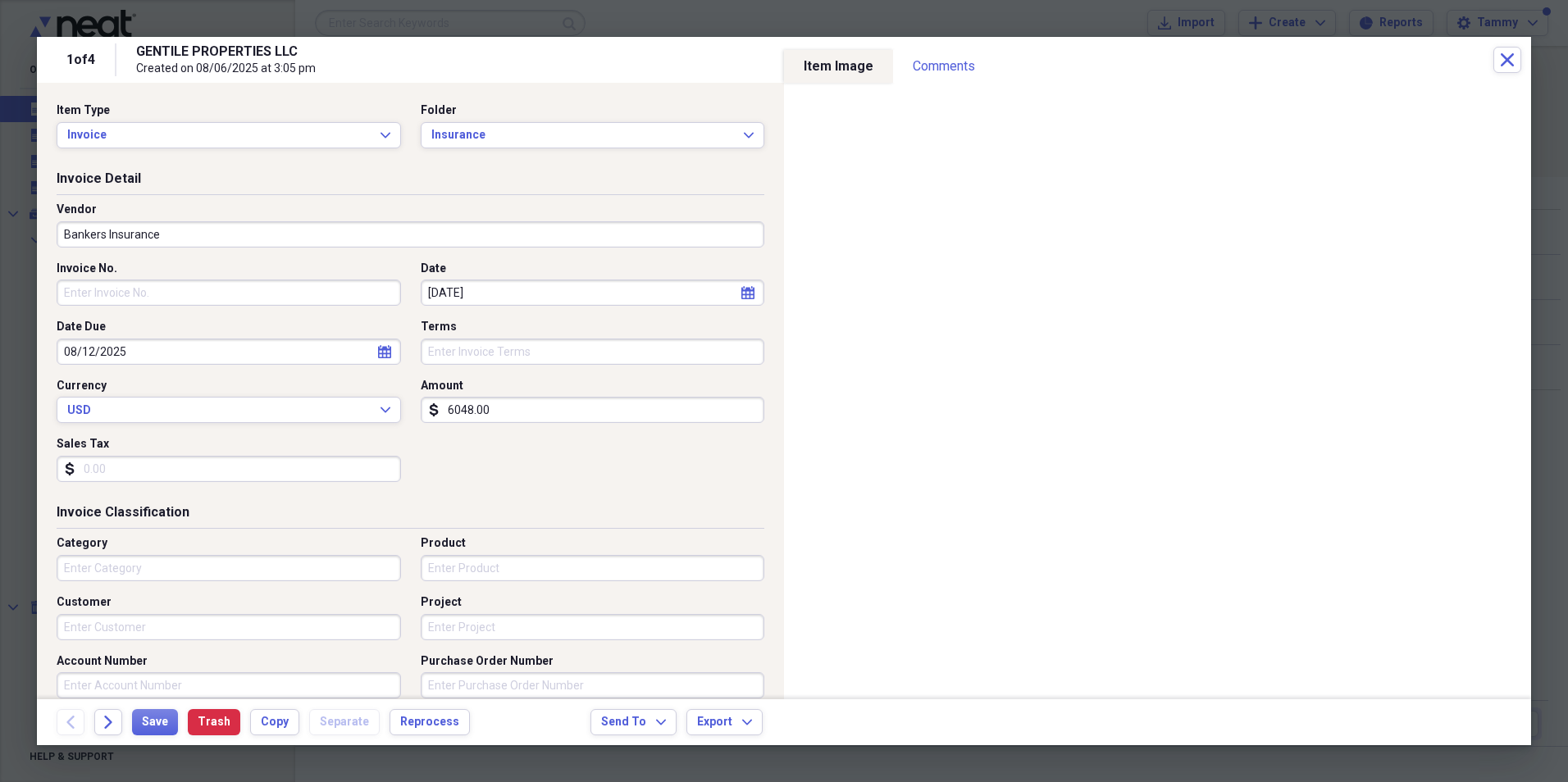 type on "Bankers Insurance" 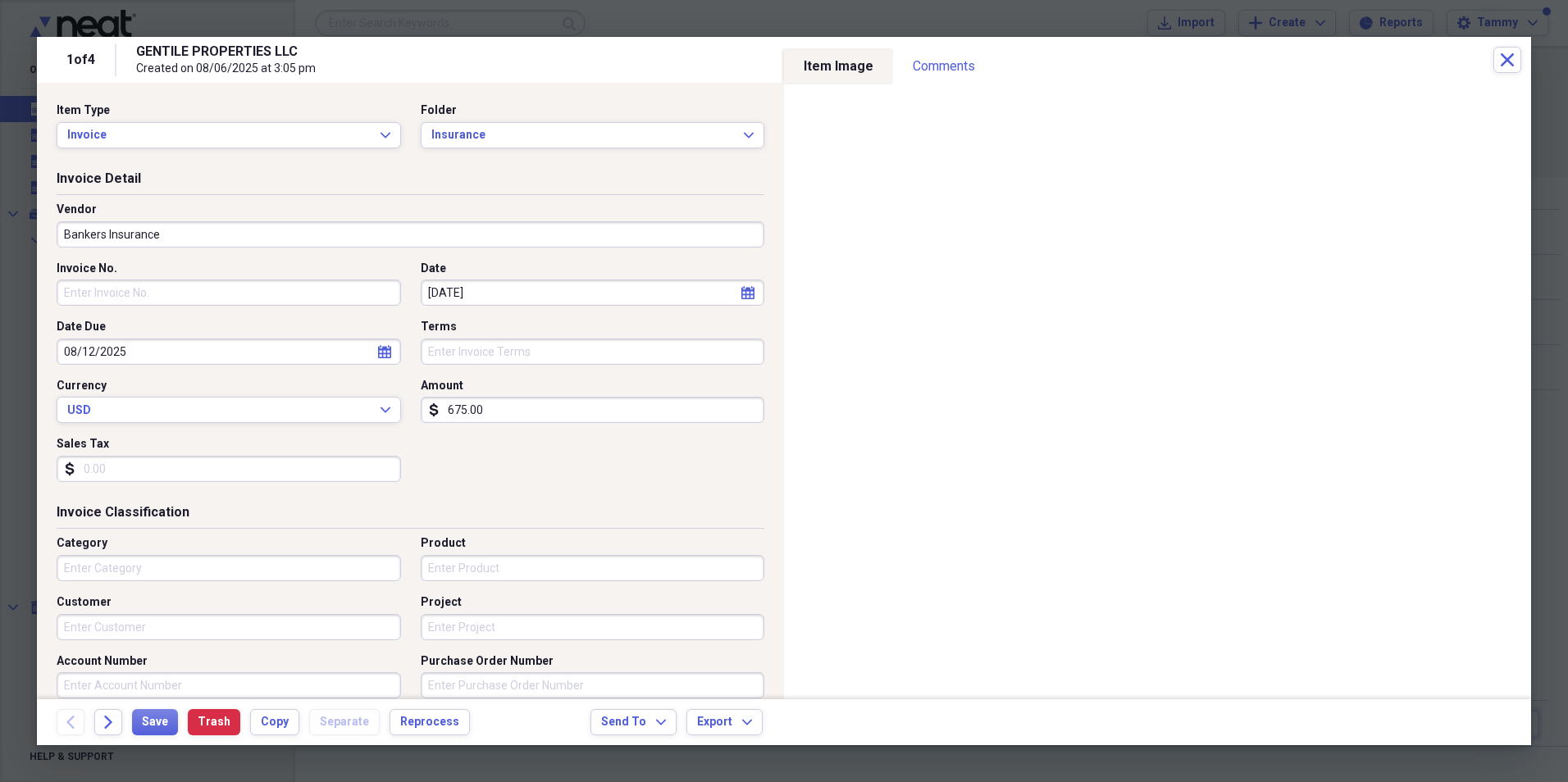 type on "675.00" 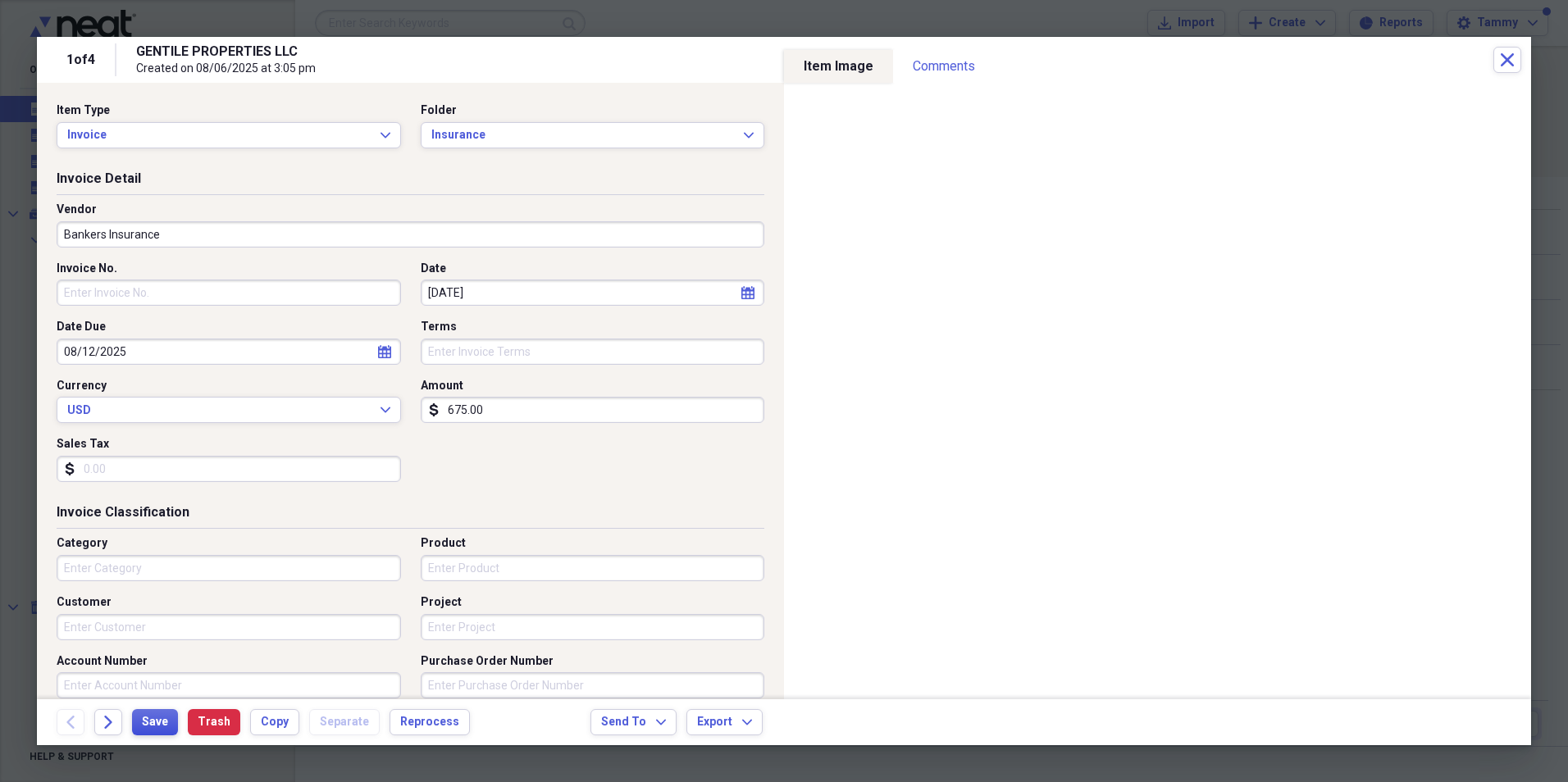 click on "Save" at bounding box center (155, 722) 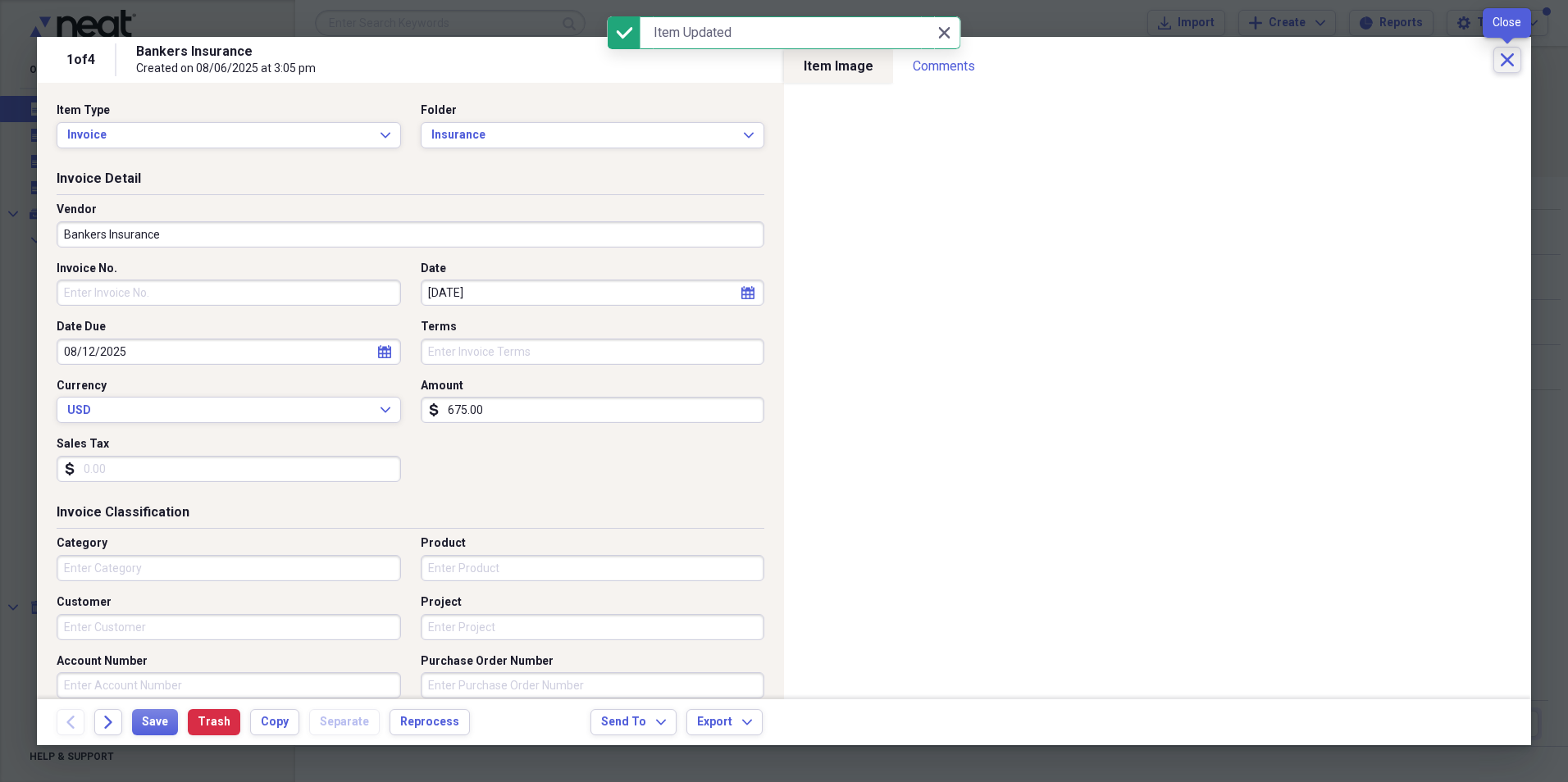 click on "Close" 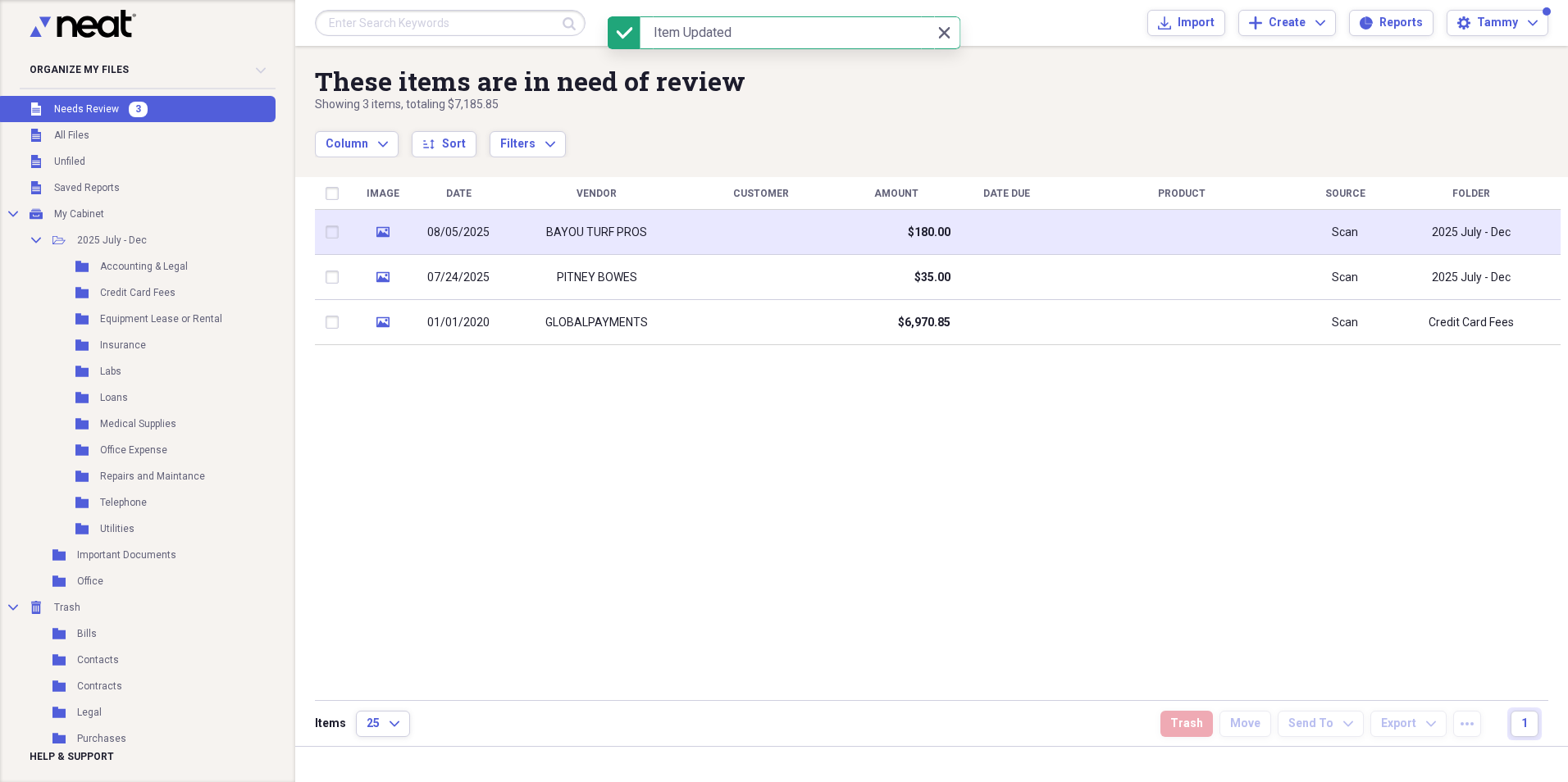 click on "BAYOU TURF PROS" at bounding box center (596, 233) 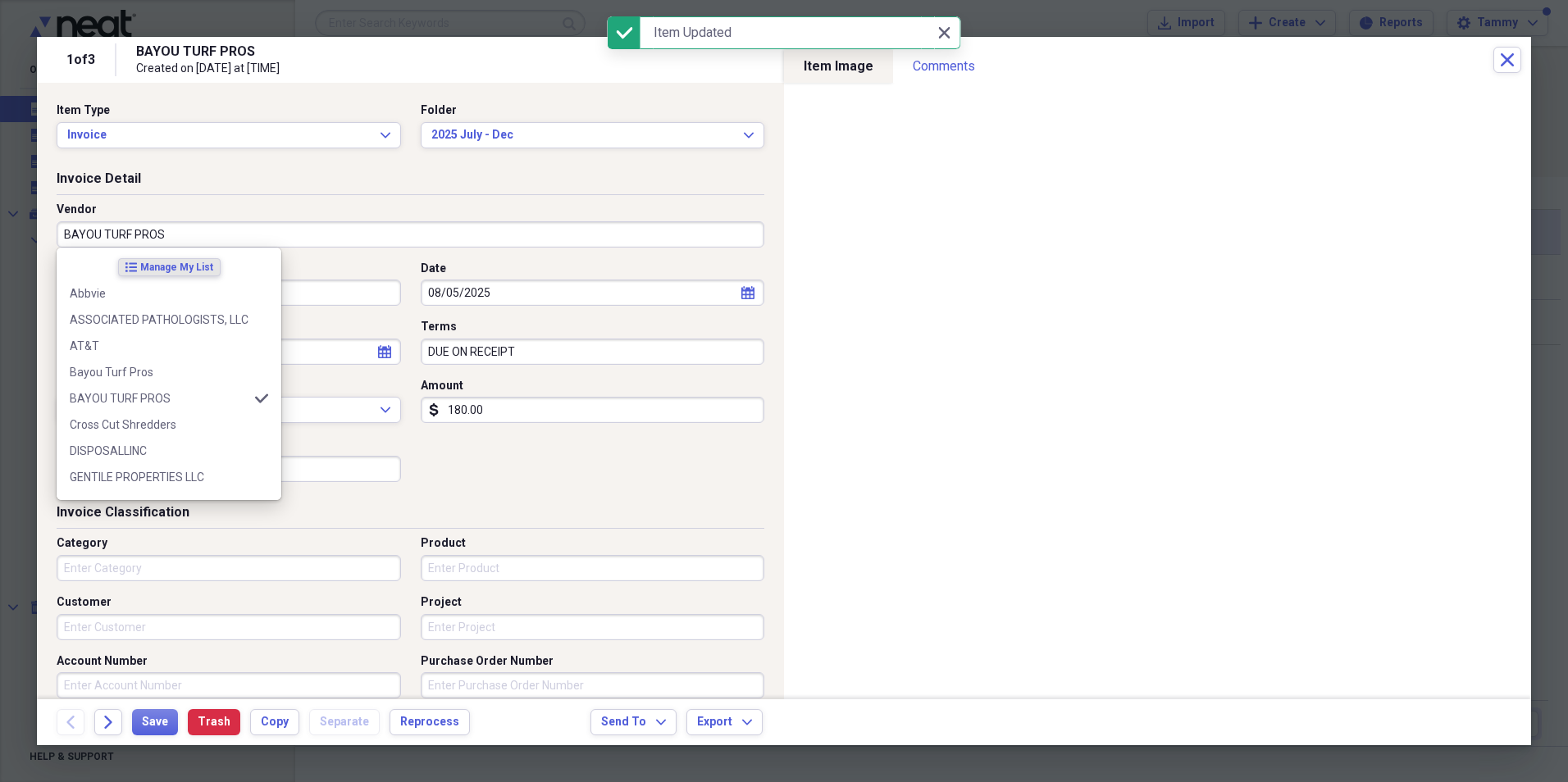 click on "BAYOU TURF PROS" at bounding box center [410, 234] 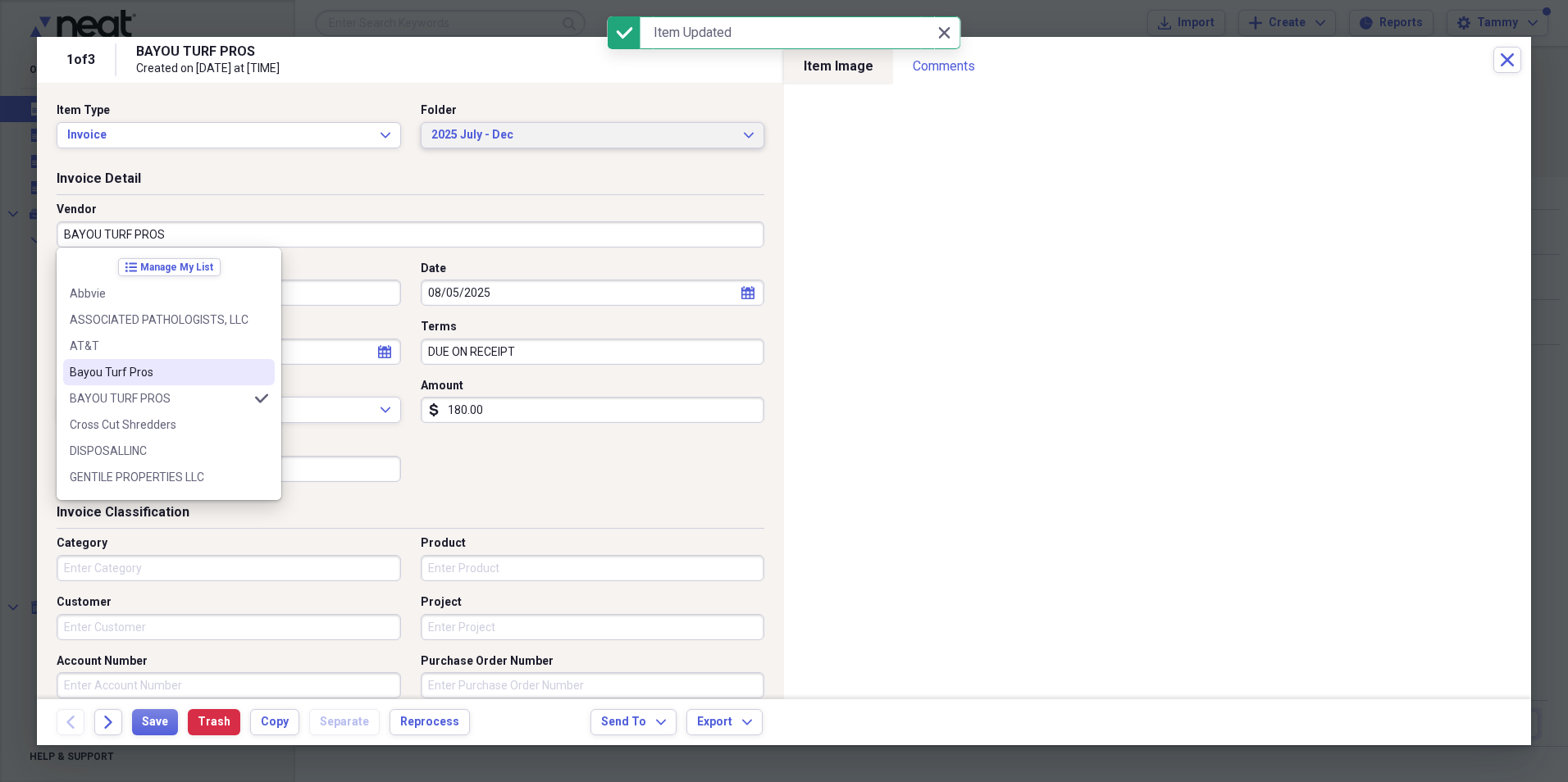 click on "2025 July - Dec" at bounding box center [583, 135] 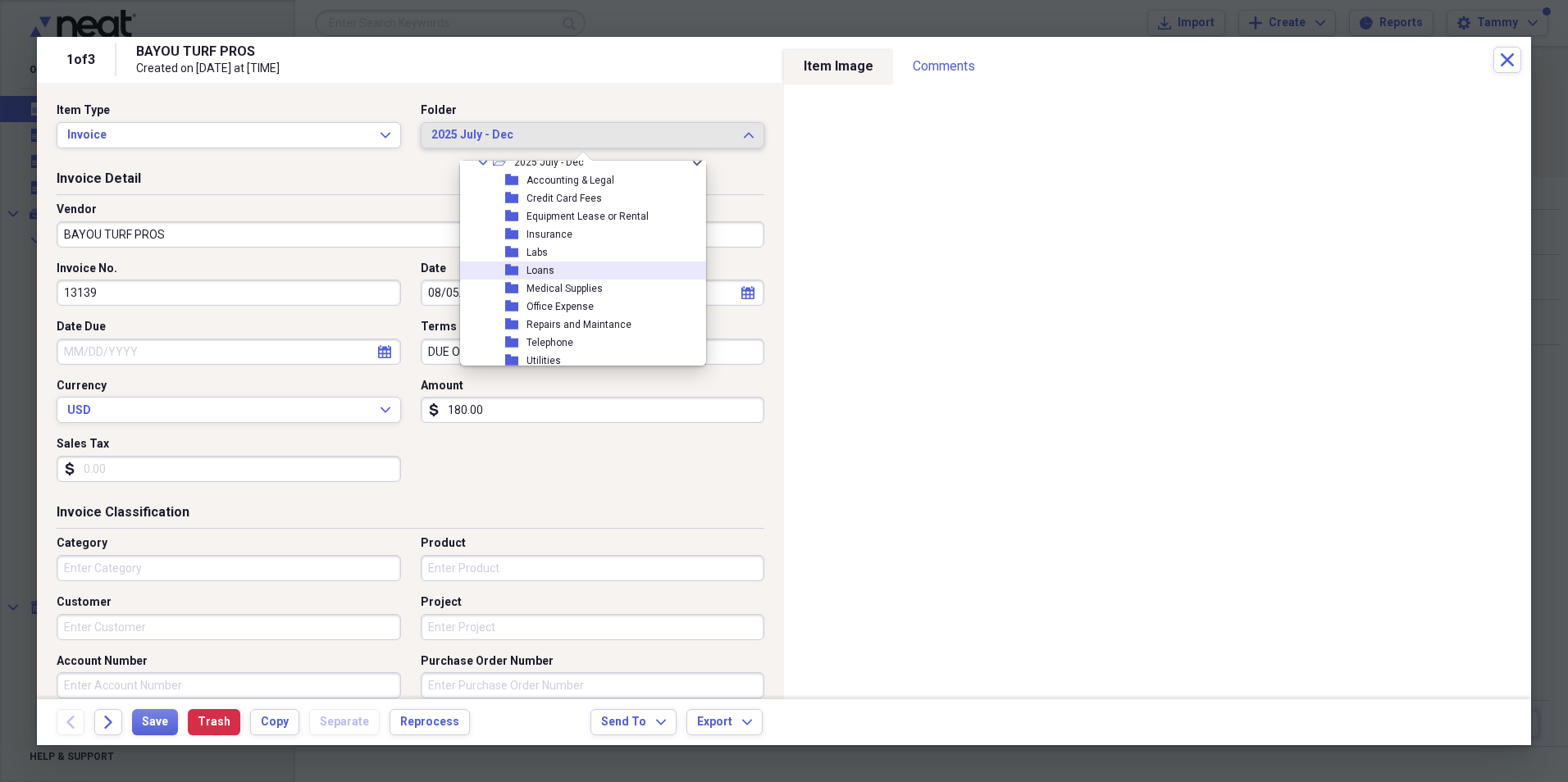 scroll, scrollTop: 82, scrollLeft: 0, axis: vertical 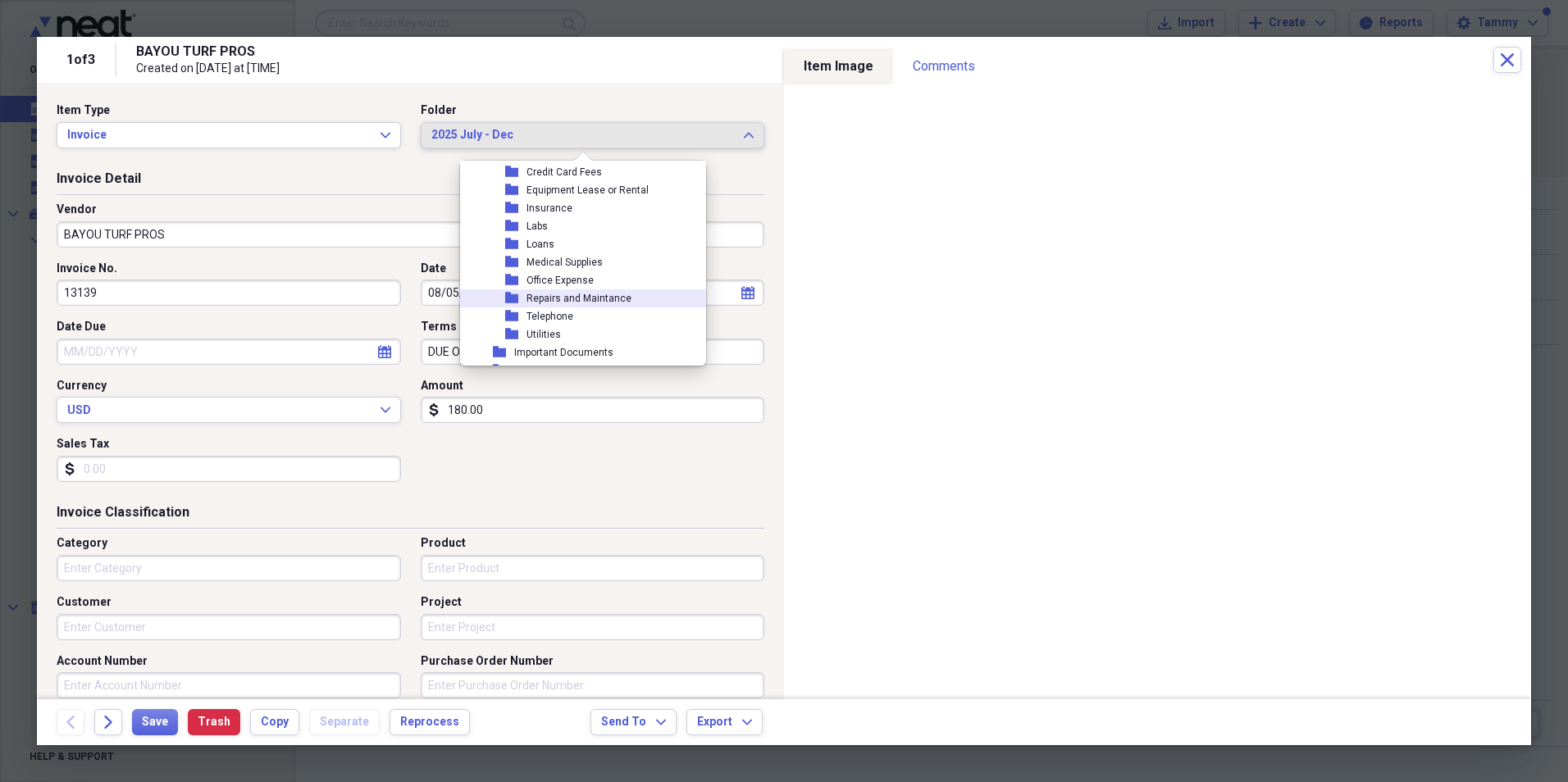 click on "Repairs and Maintance" at bounding box center (579, 298) 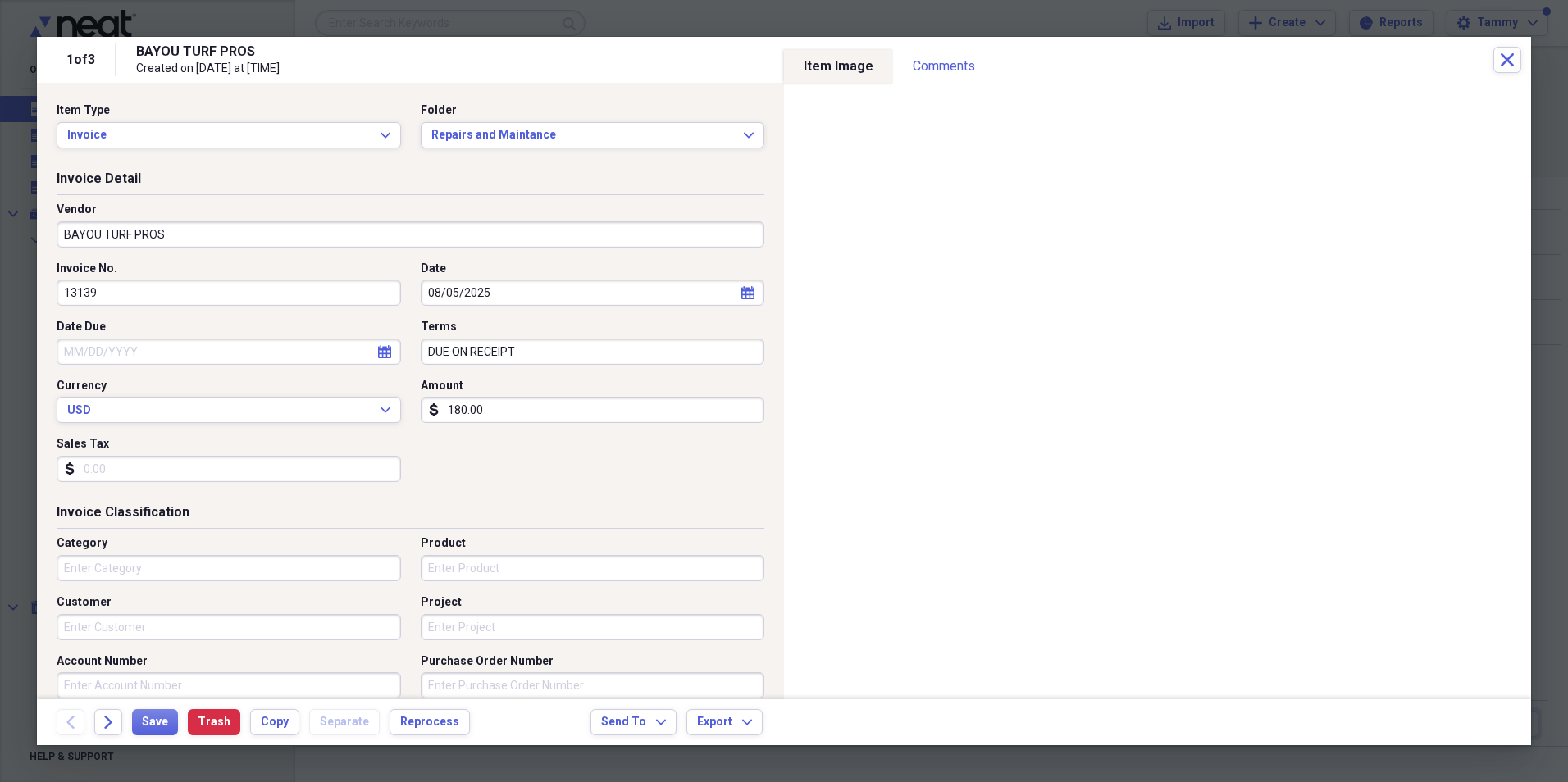 click on "calendar" 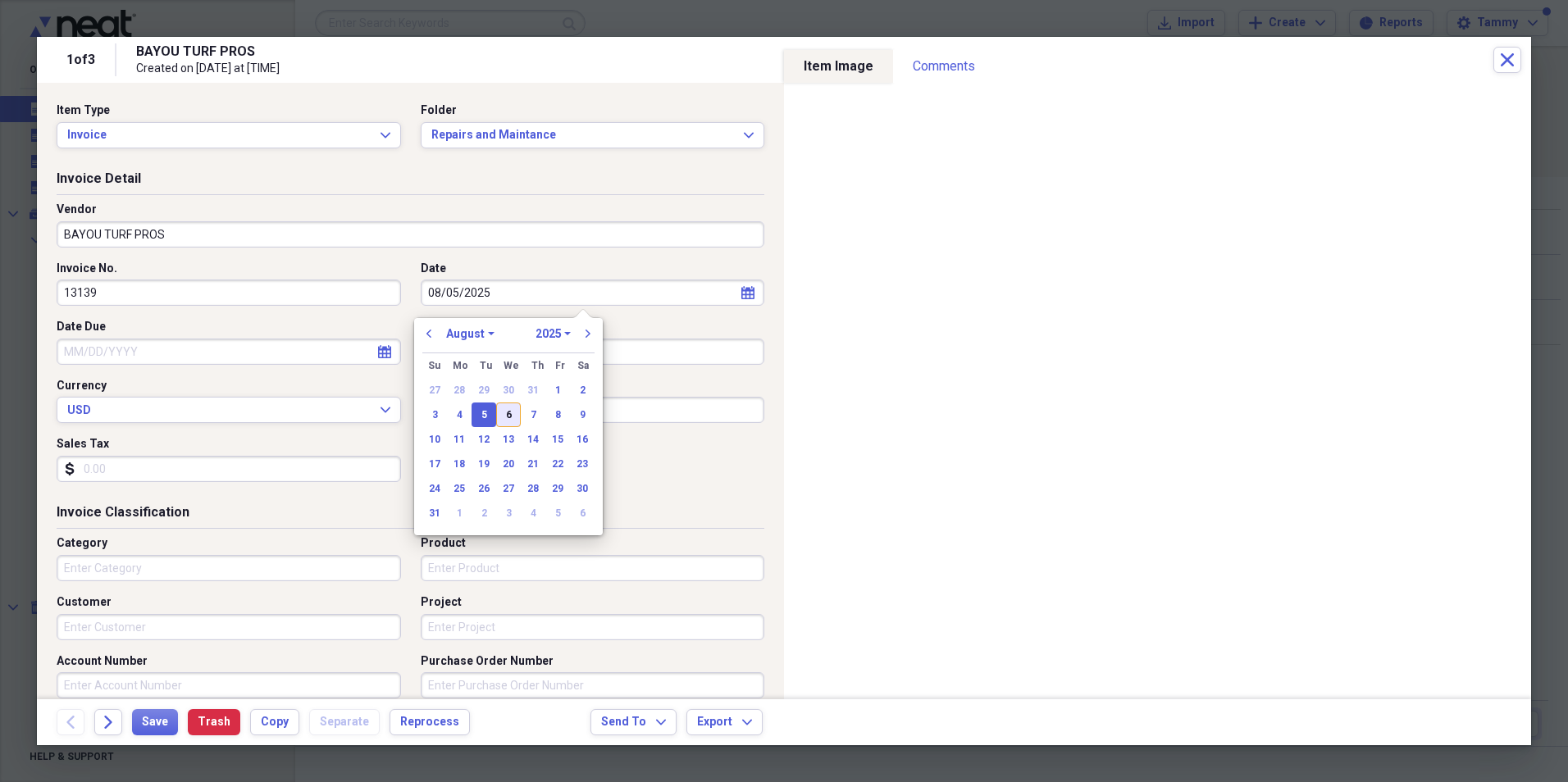 click on "6" at bounding box center (508, 415) 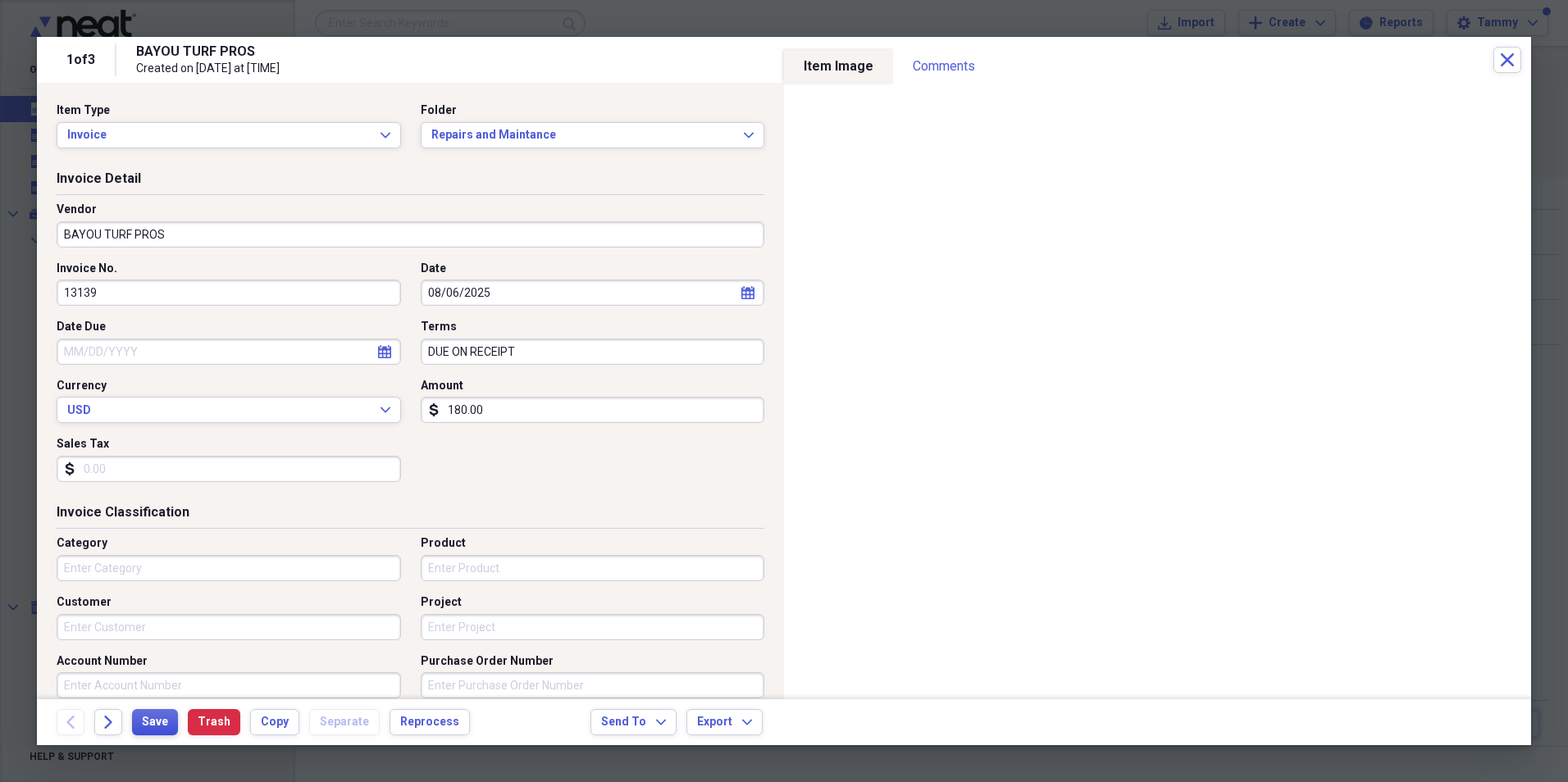 click on "Save" at bounding box center [155, 722] 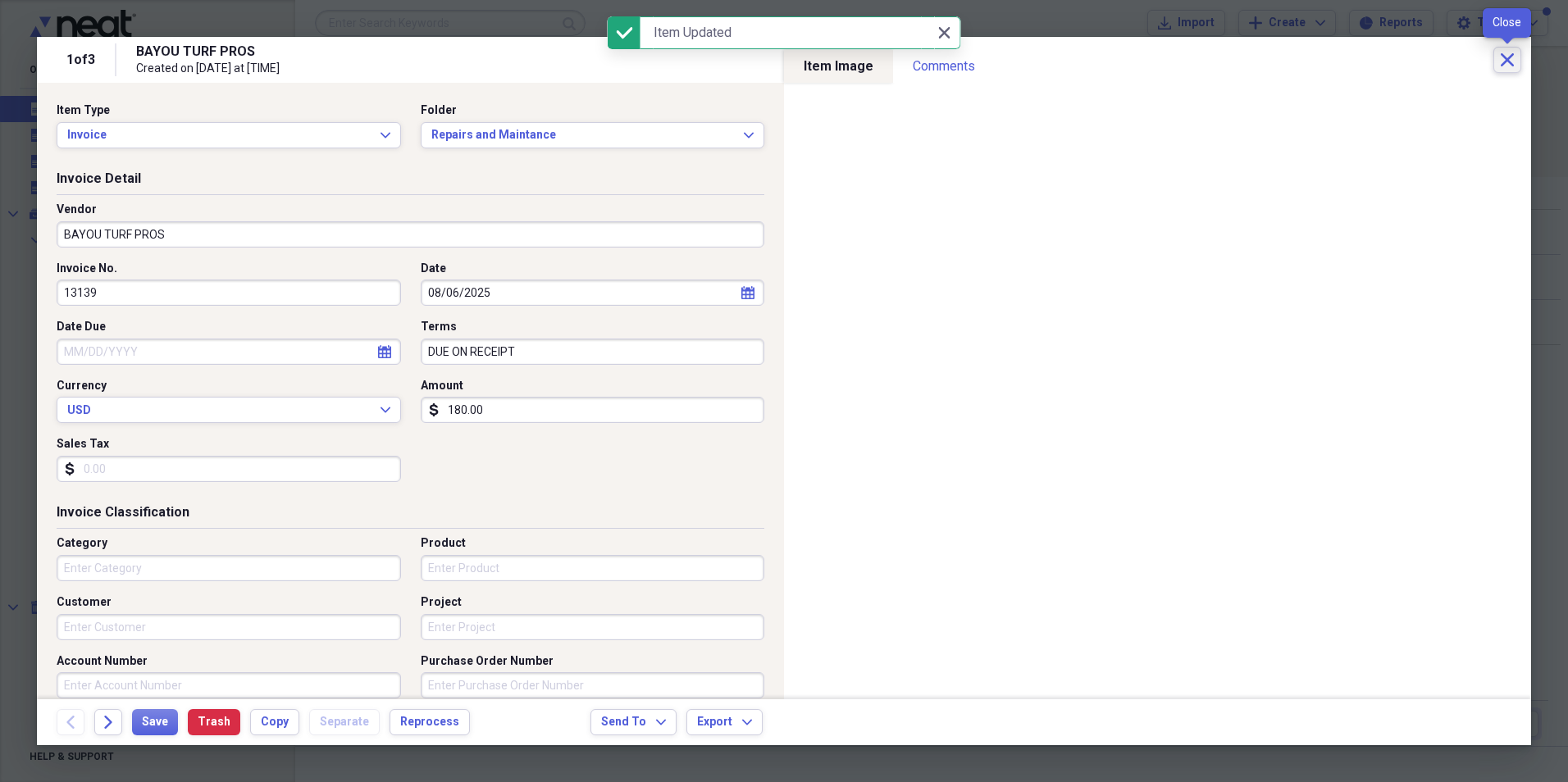 click 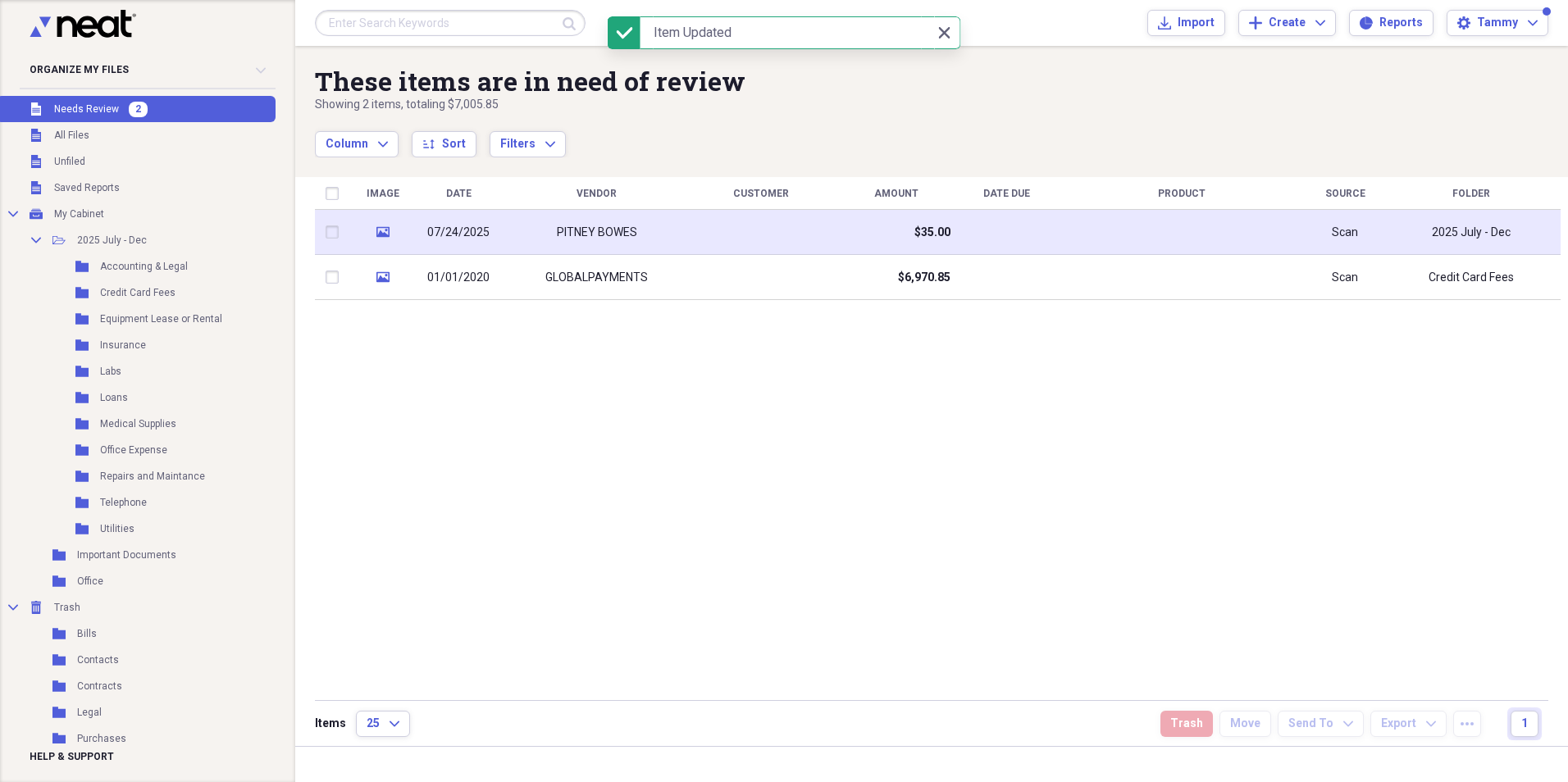 click on "PITNEY  BOWES" at bounding box center (597, 233) 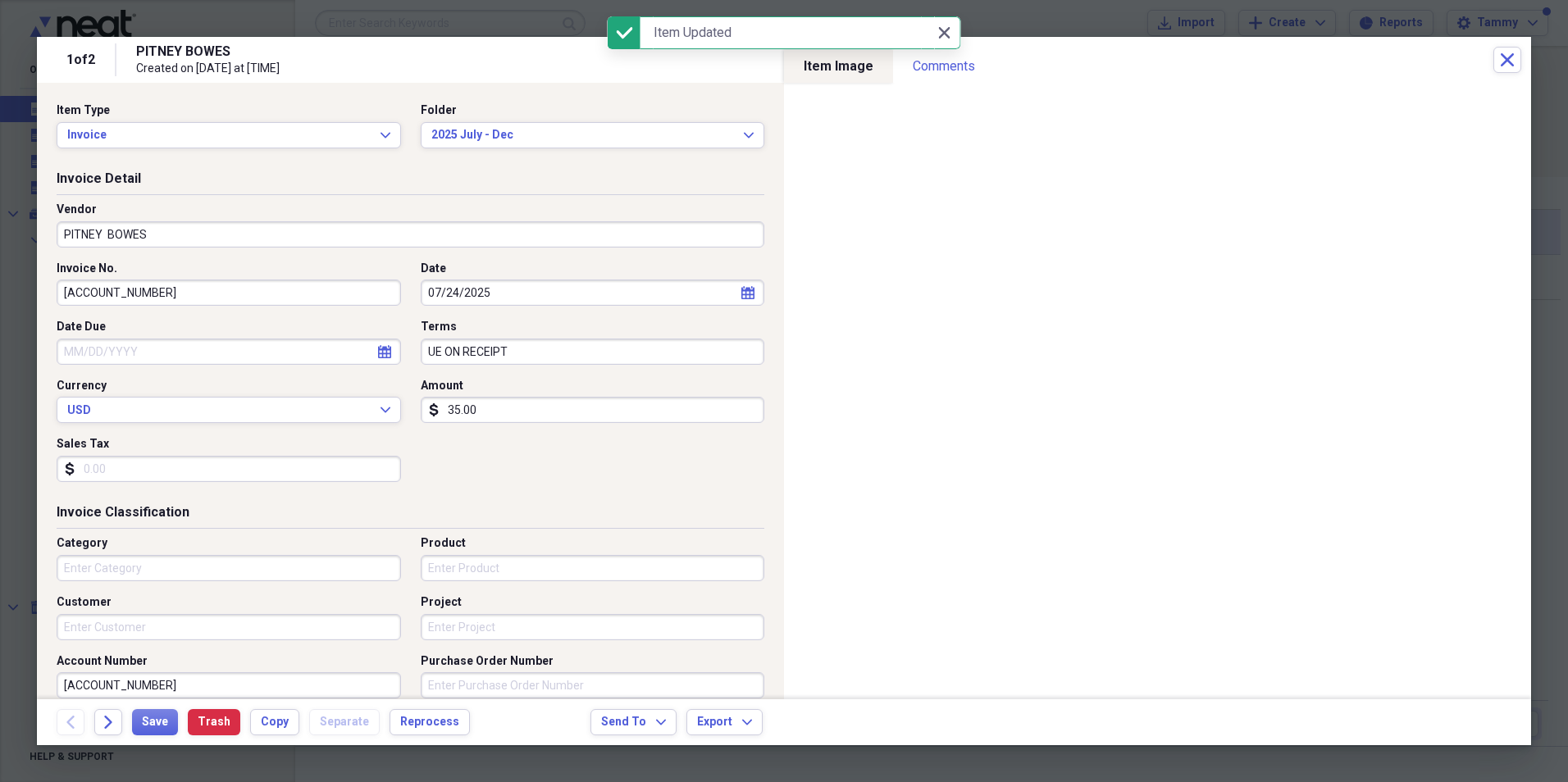 click on "PITNEY  BOWES" at bounding box center [410, 234] 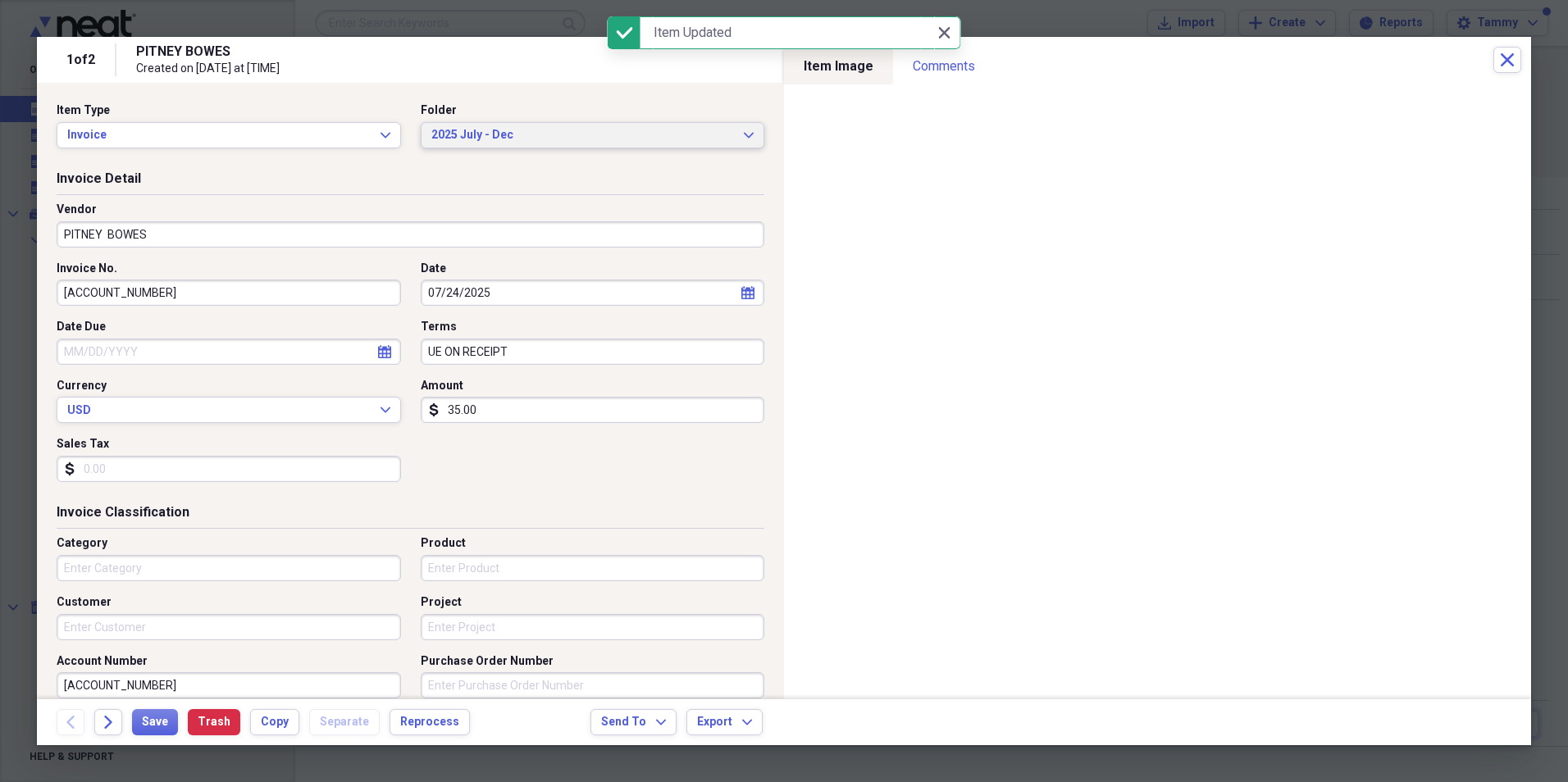 click on "2025 July - Dec" at bounding box center (583, 135) 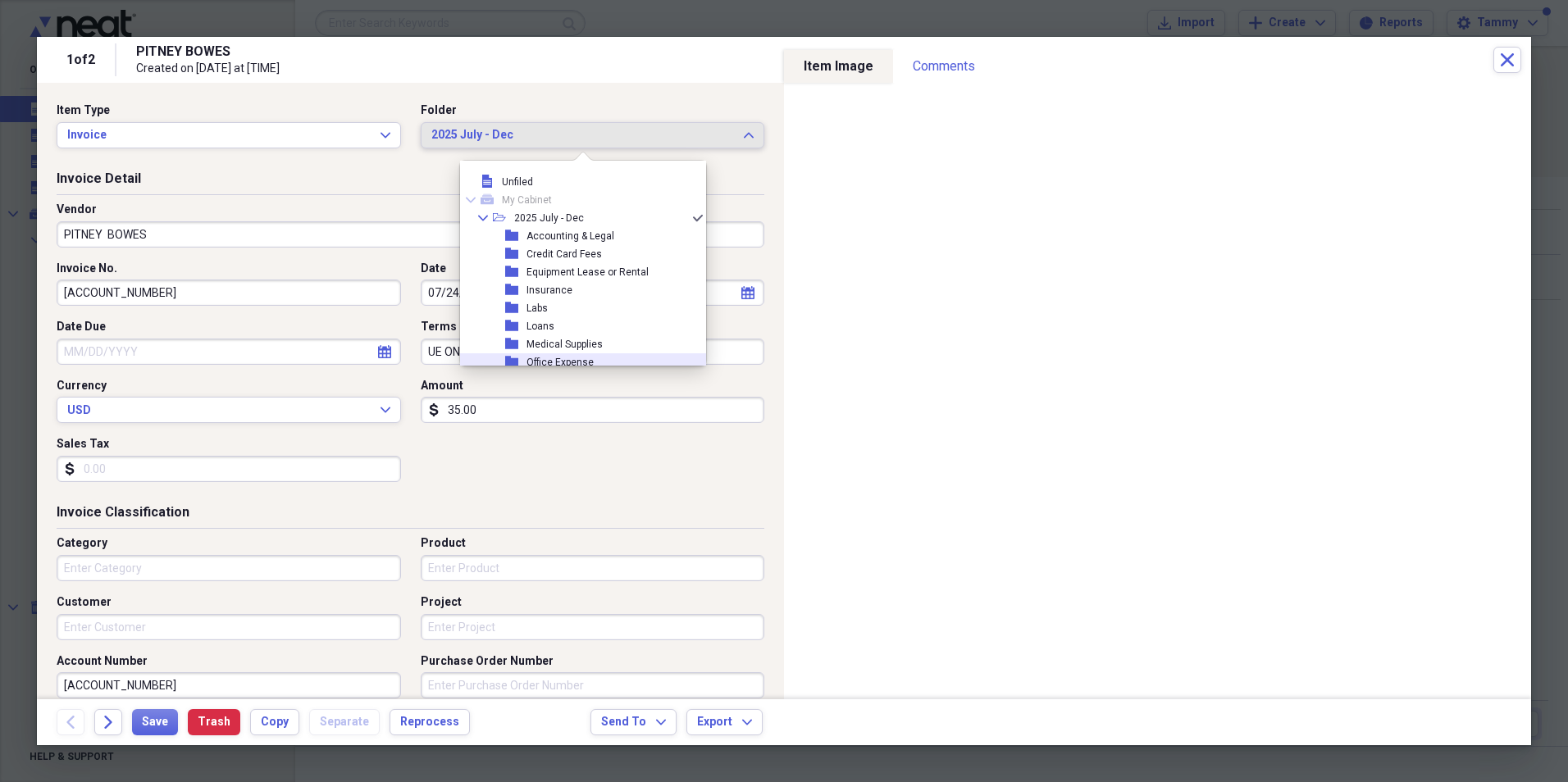 click on "Office Expense" at bounding box center [560, 362] 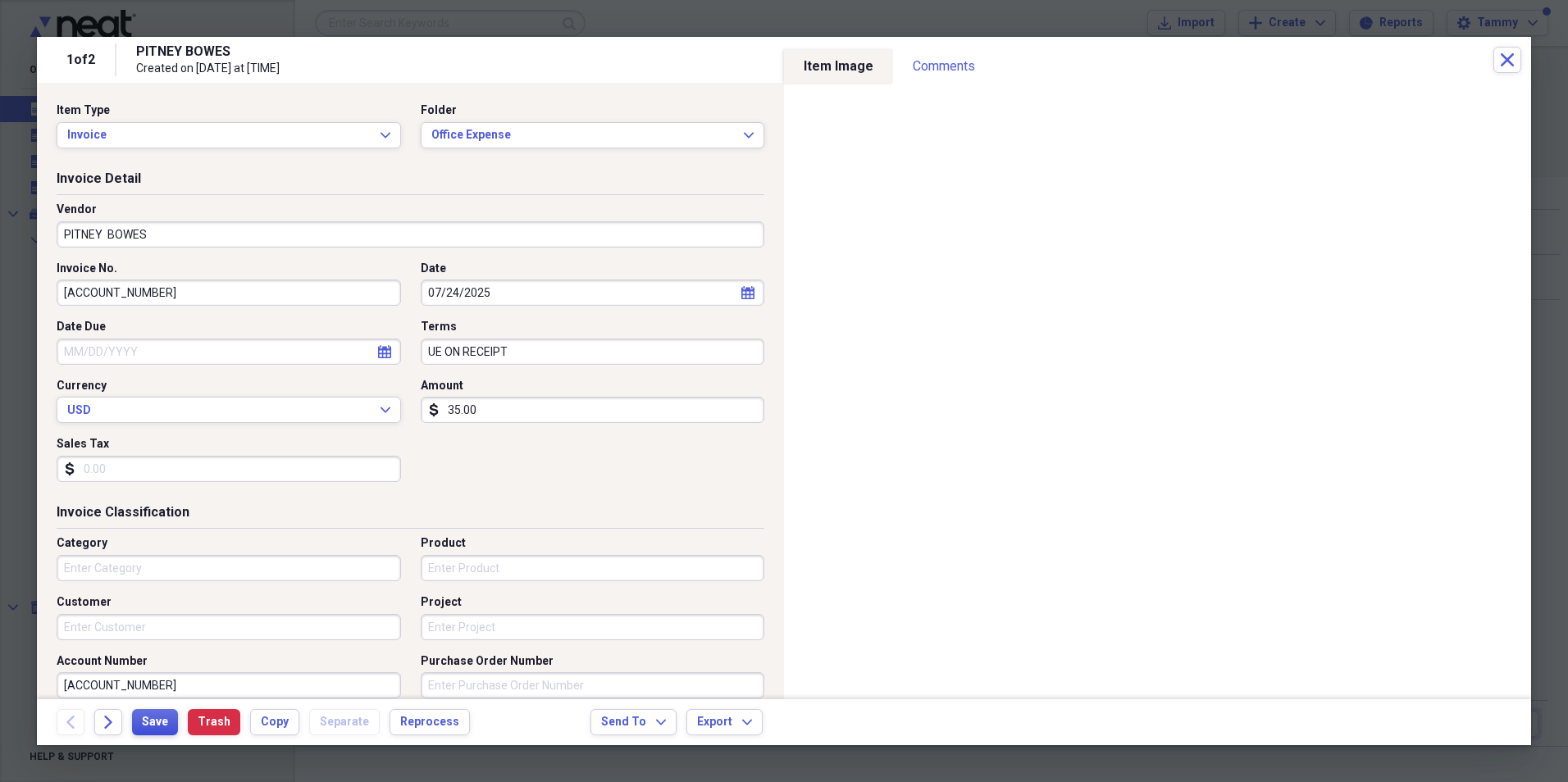 click on "Save" at bounding box center (155, 722) 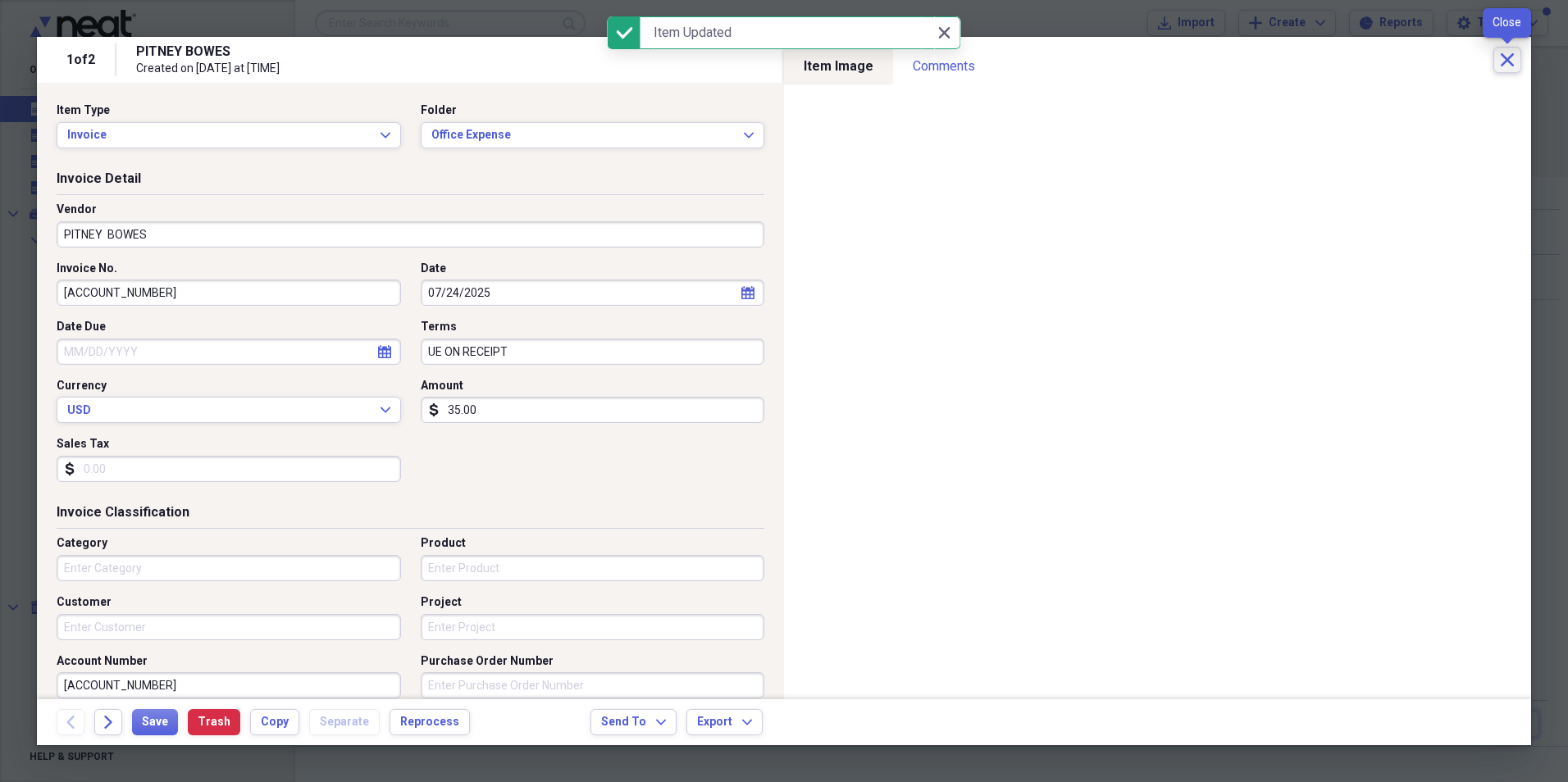 click on "Close" 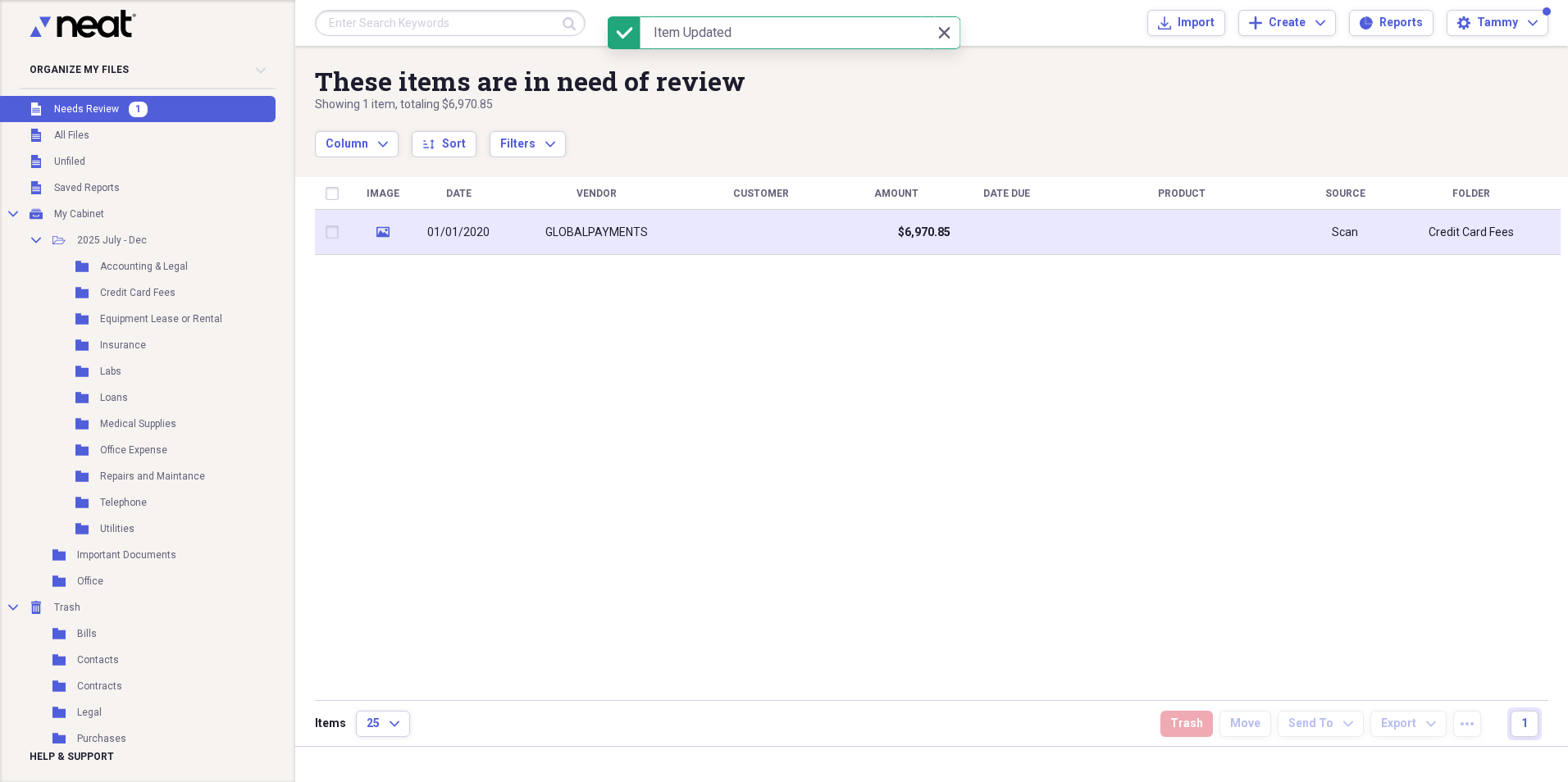 click on "GLOBALPAYMENTS" at bounding box center [596, 233] 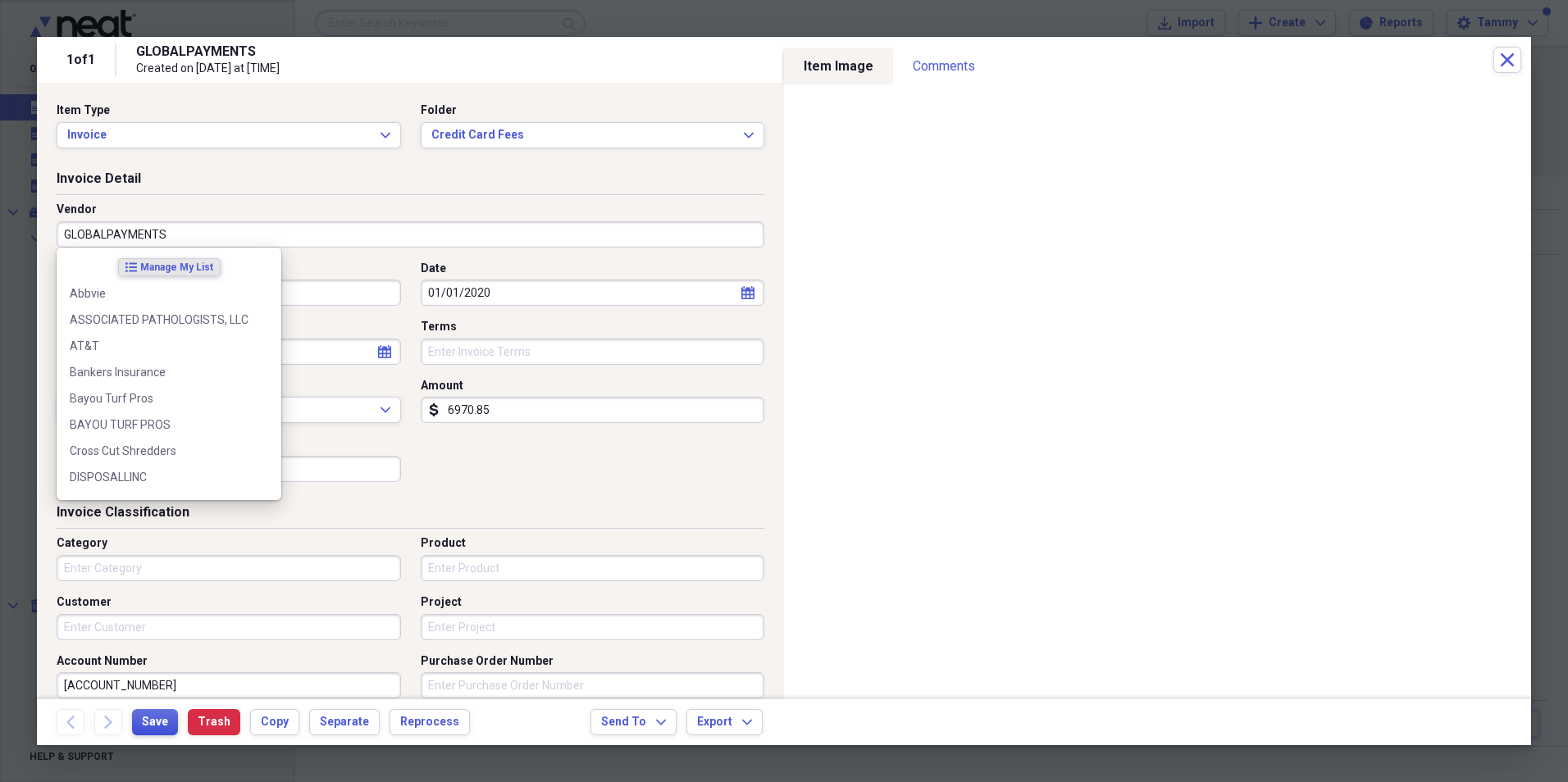 click on "Save" at bounding box center [155, 722] 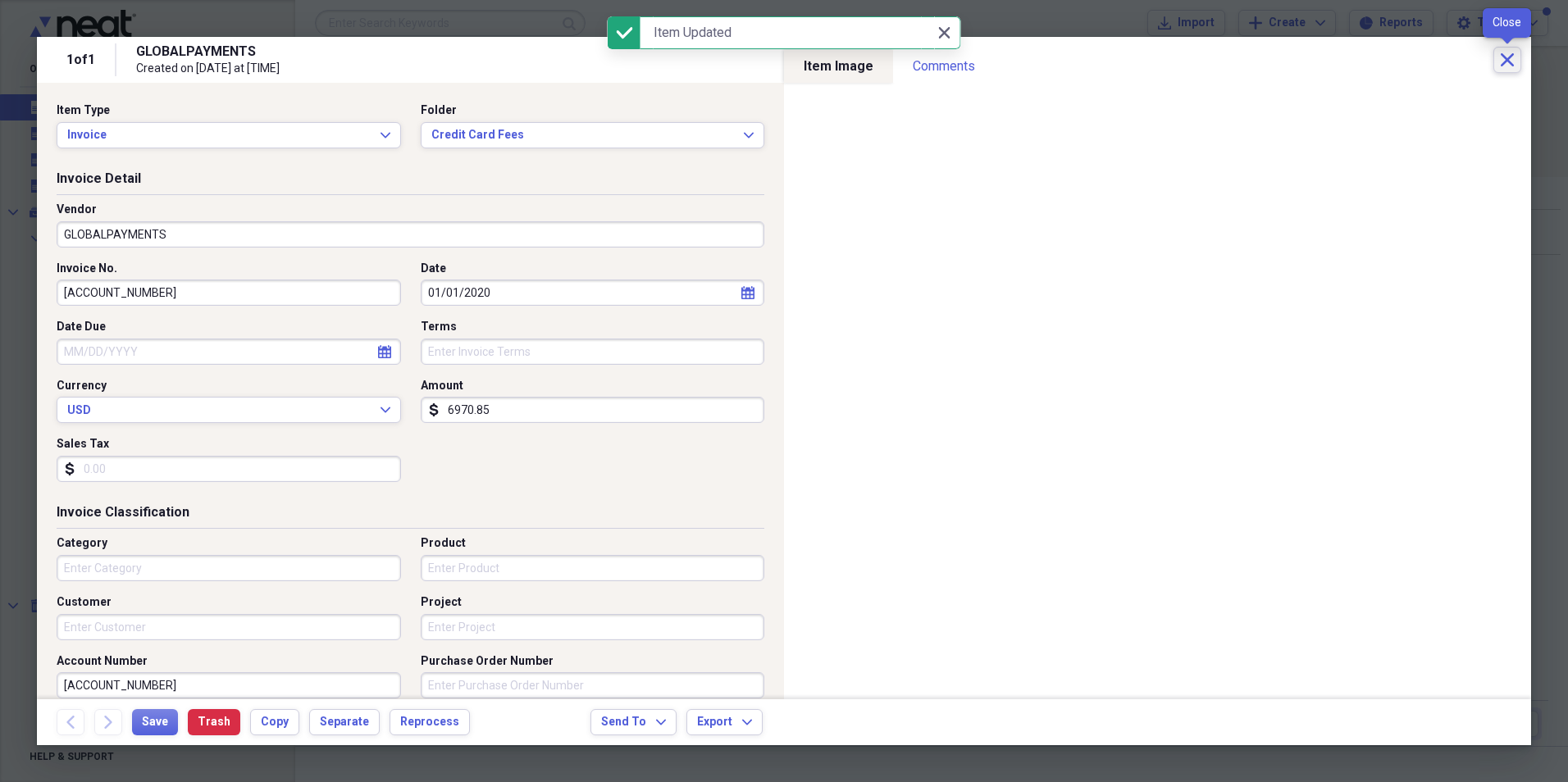 click on "Close" 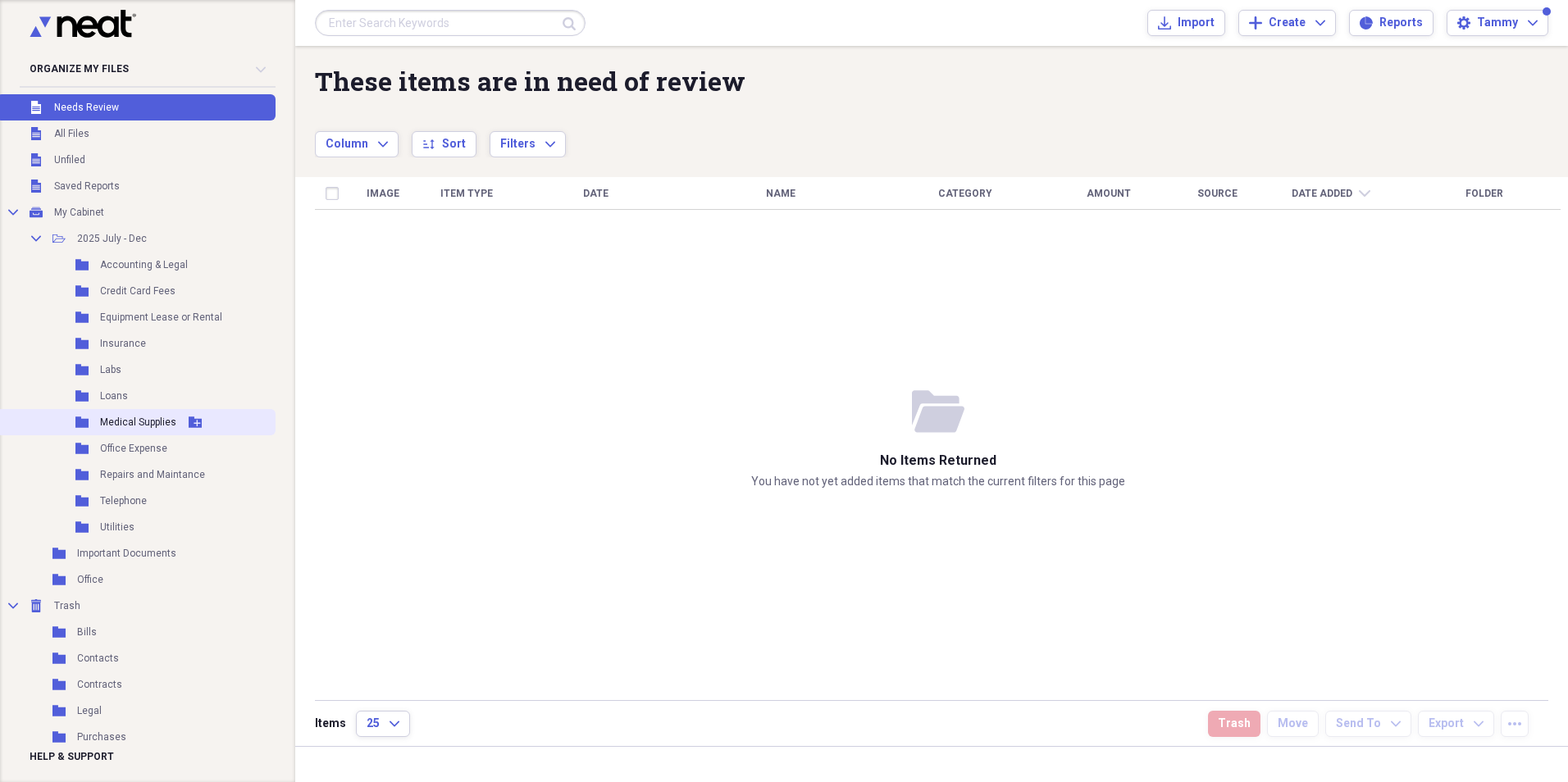 click on "Medical Supplies" at bounding box center (138, 422) 